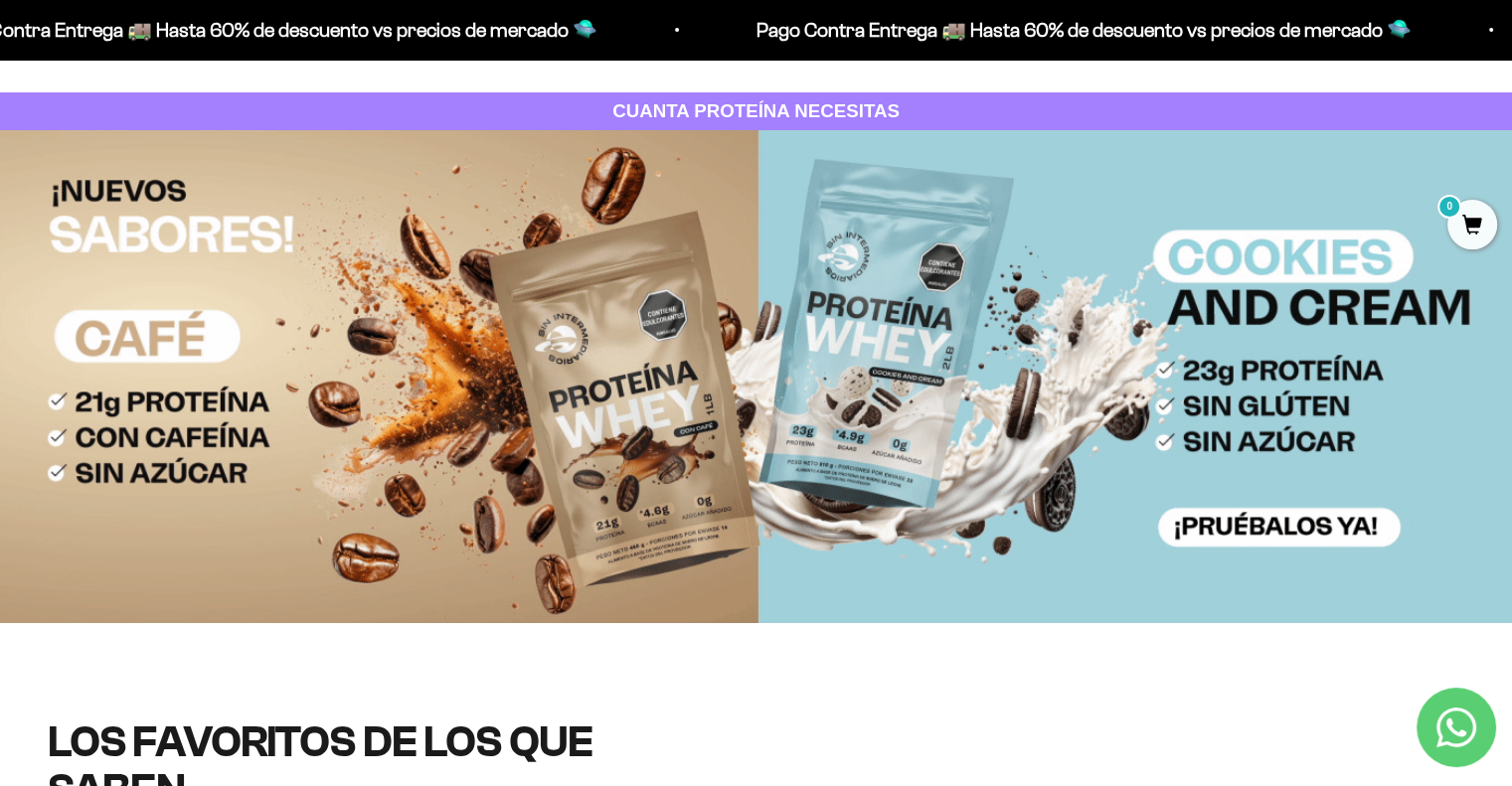 scroll, scrollTop: 0, scrollLeft: 0, axis: both 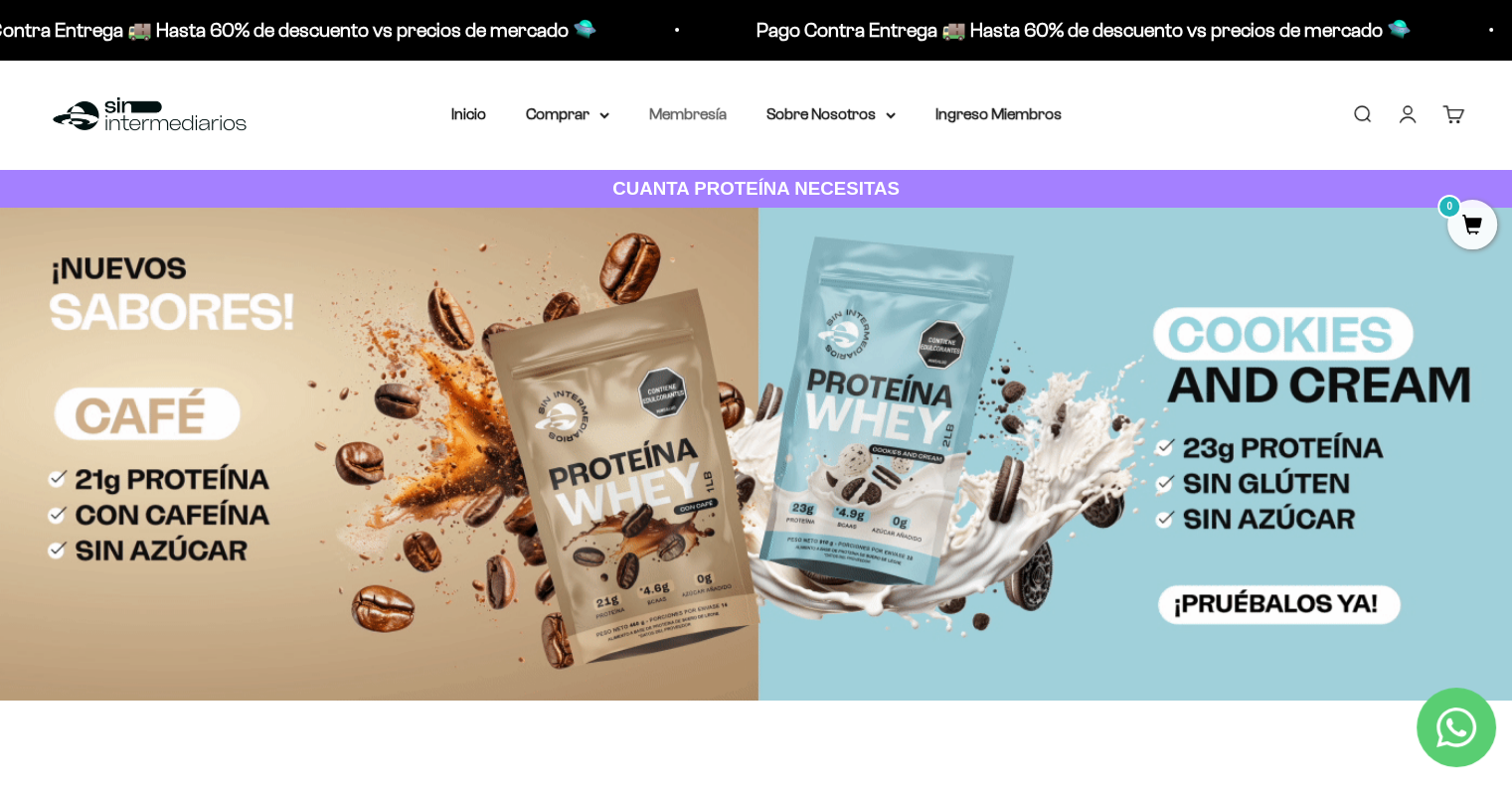 click on "Membresía" at bounding box center [688, 113] 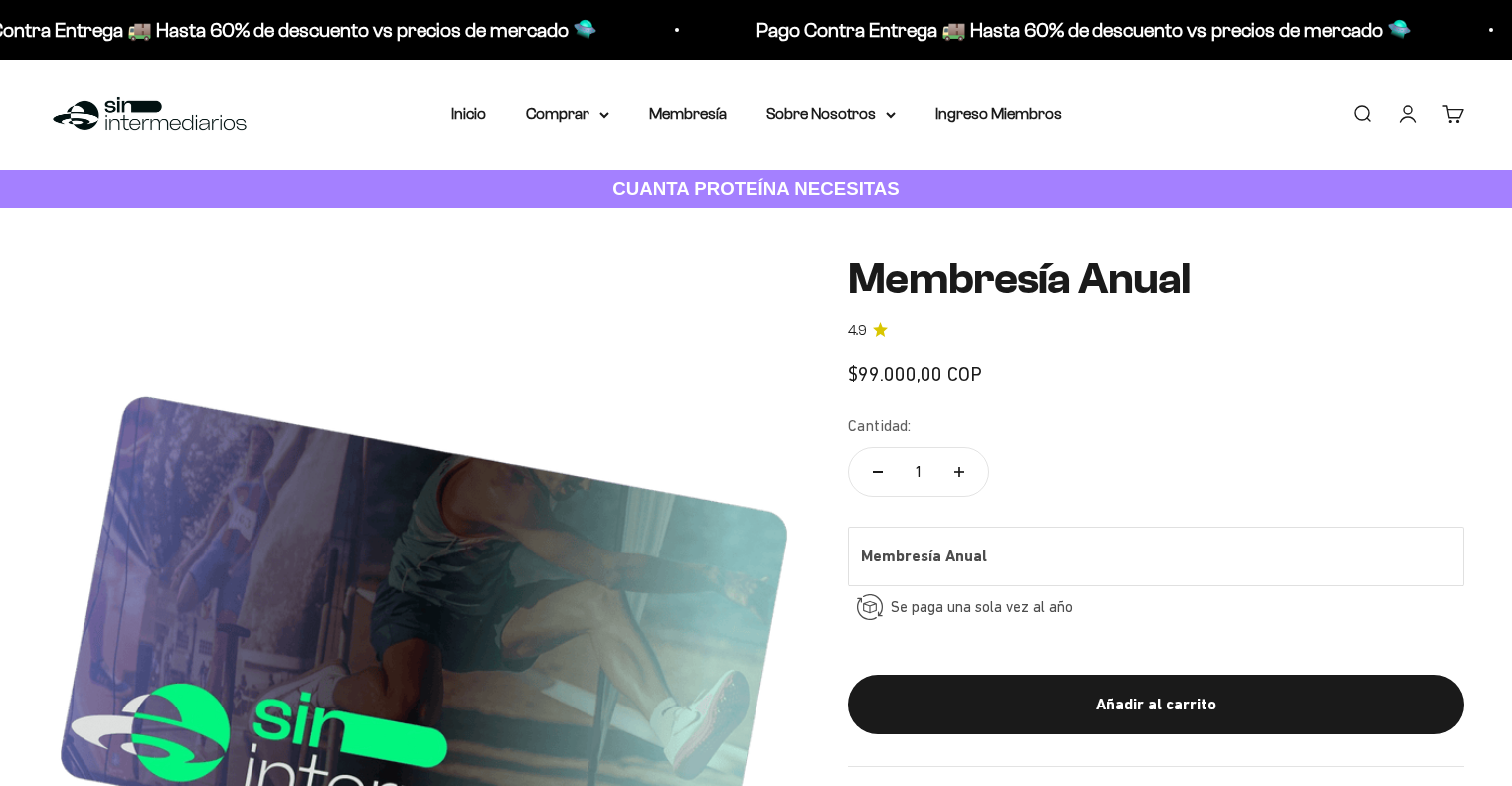 scroll, scrollTop: 0, scrollLeft: 0, axis: both 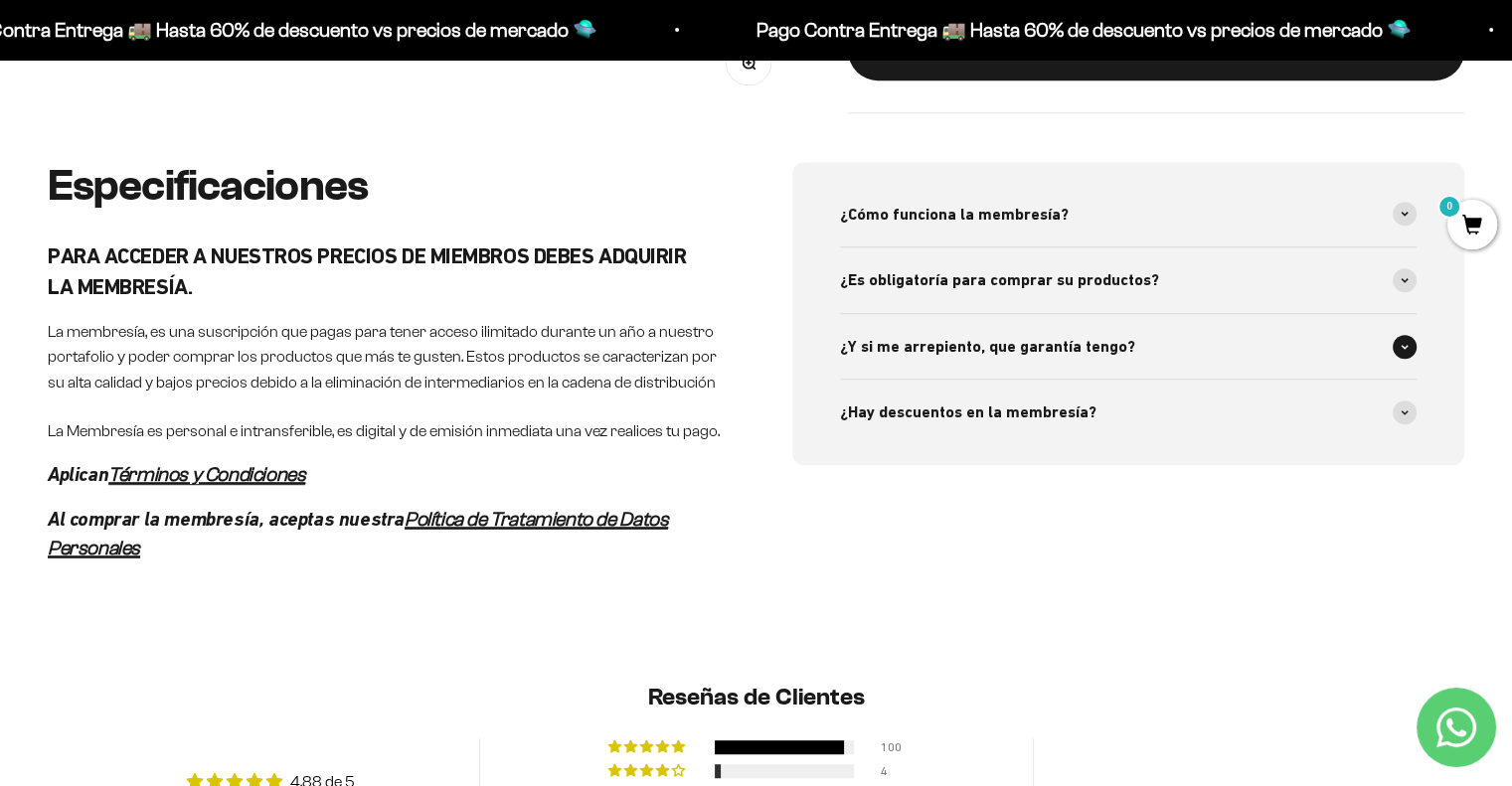 click on "¿Y si me arrepiento, que garantía tengo?" at bounding box center (987, 347) 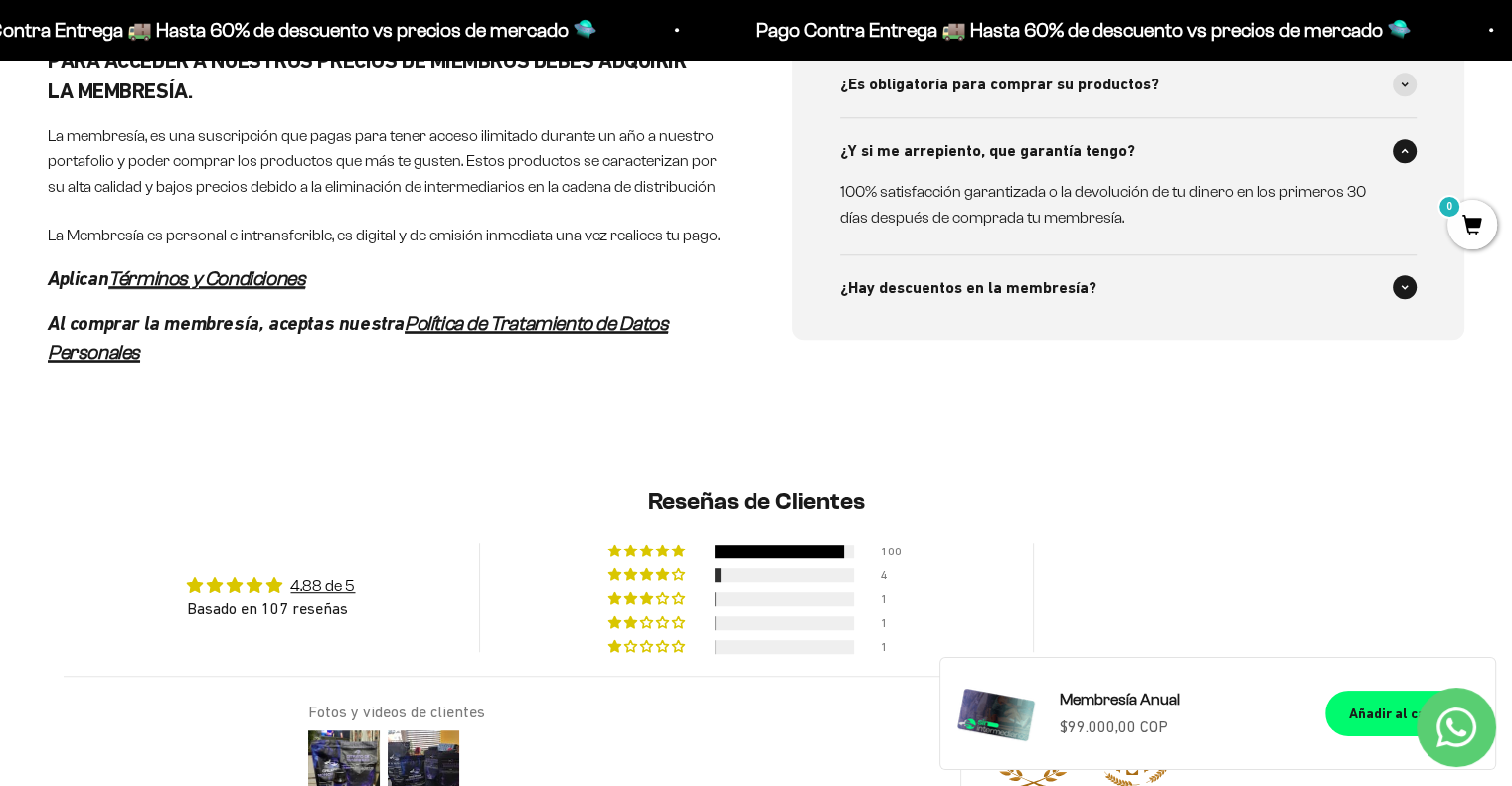 scroll, scrollTop: 1093, scrollLeft: 0, axis: vertical 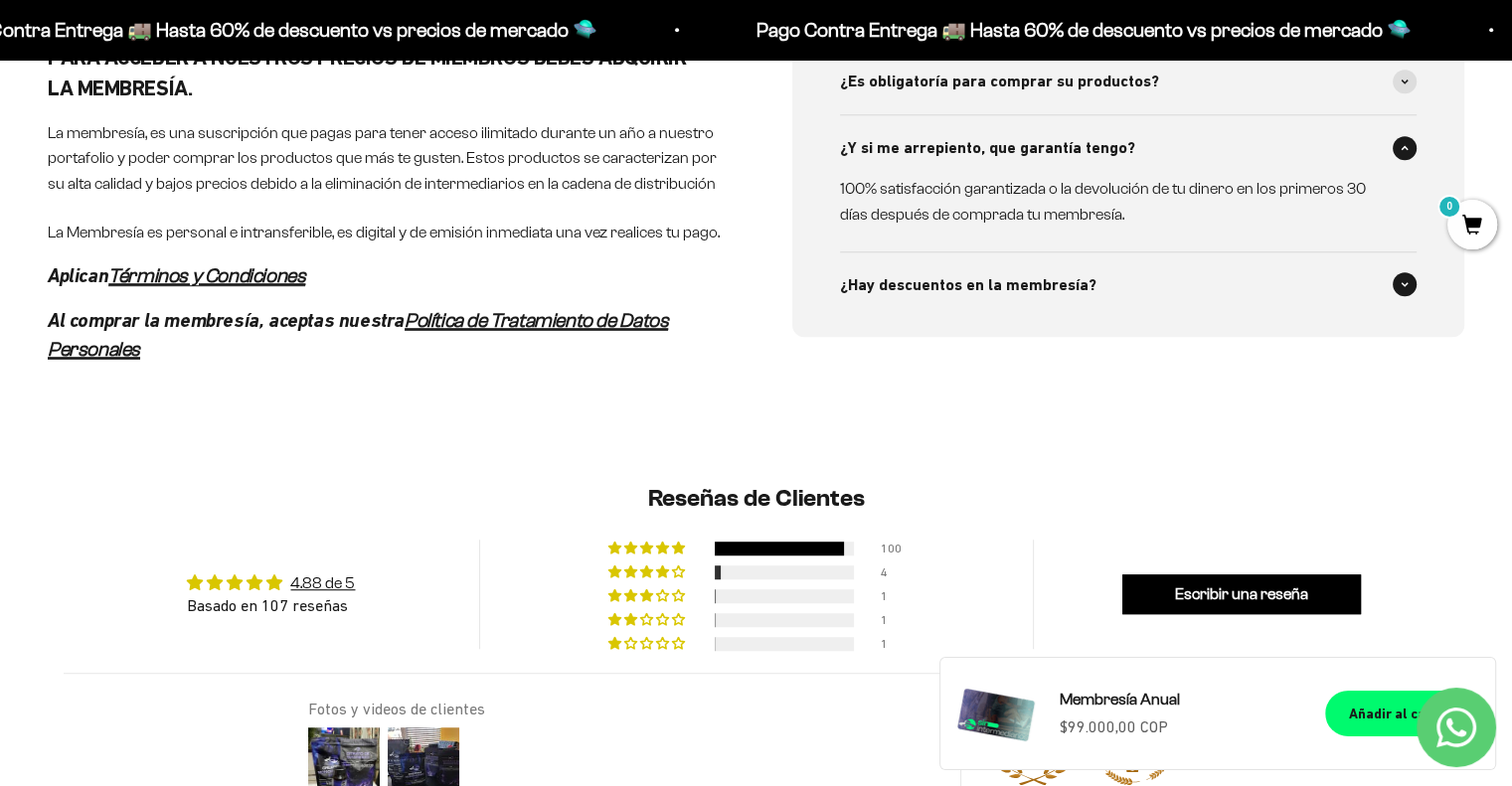 click on "¿Hay descuentos en la membresía?" at bounding box center (1128, 285) 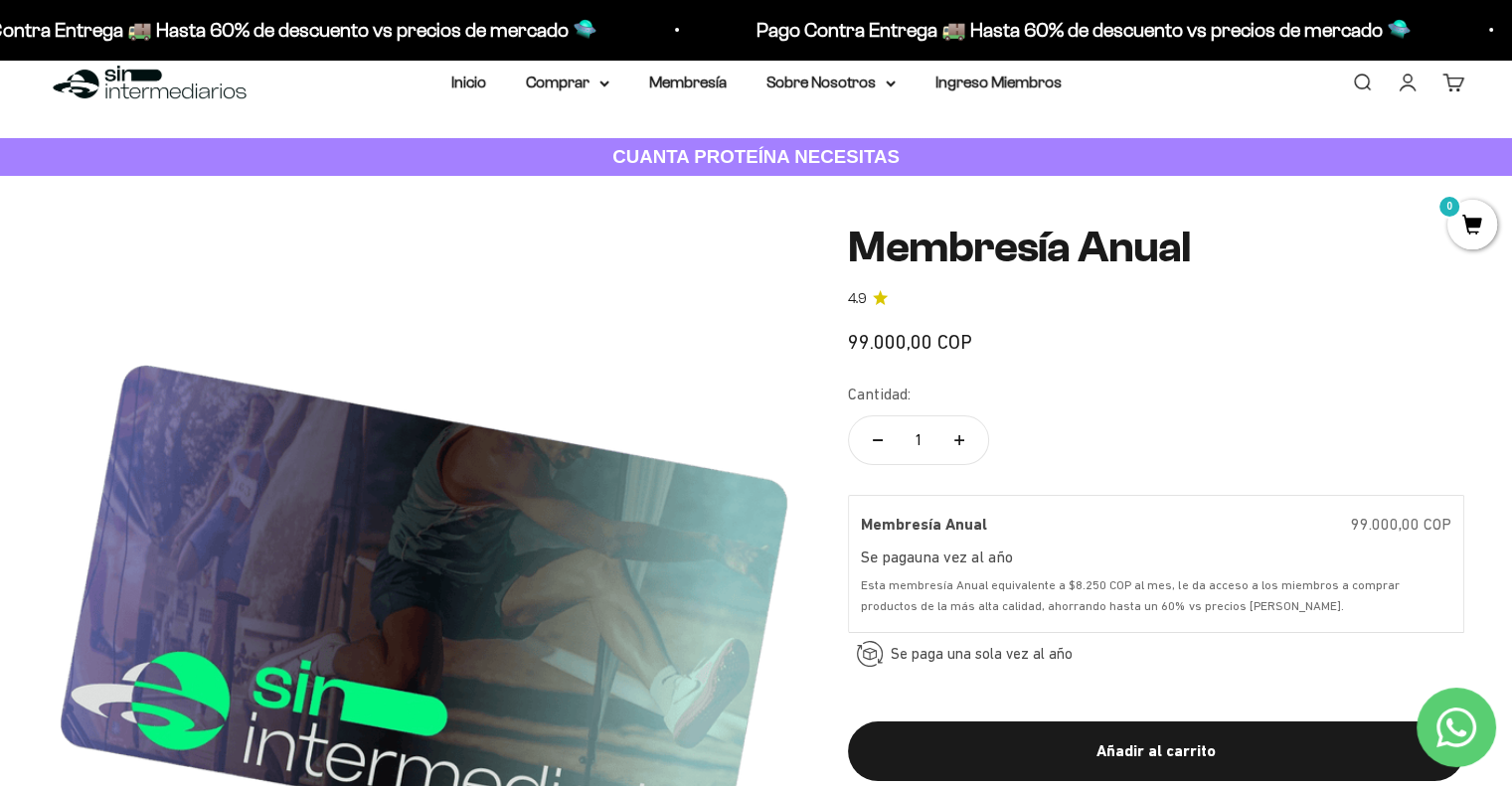 scroll, scrollTop: 0, scrollLeft: 0, axis: both 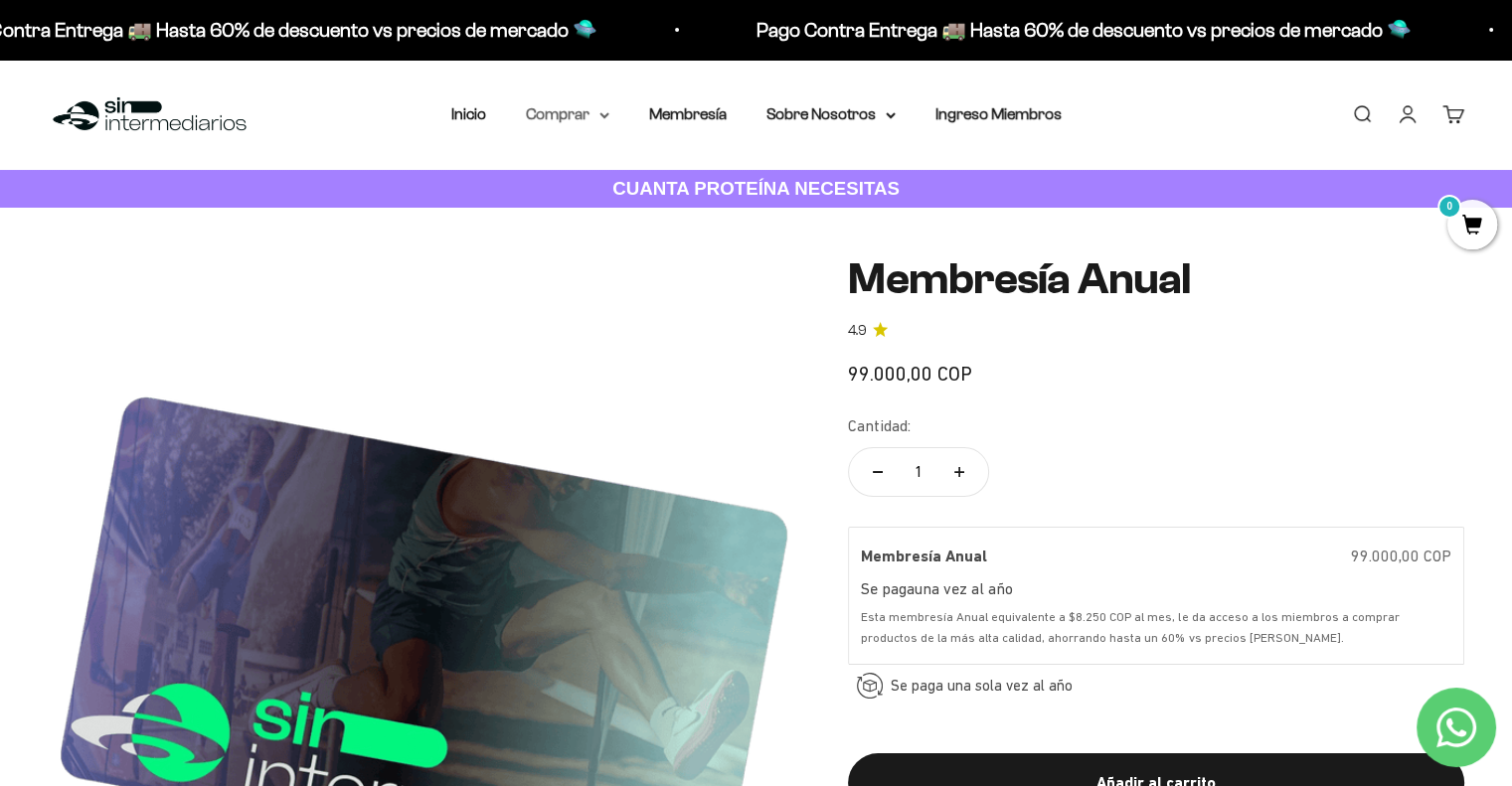 click on "Comprar" at bounding box center [568, 114] 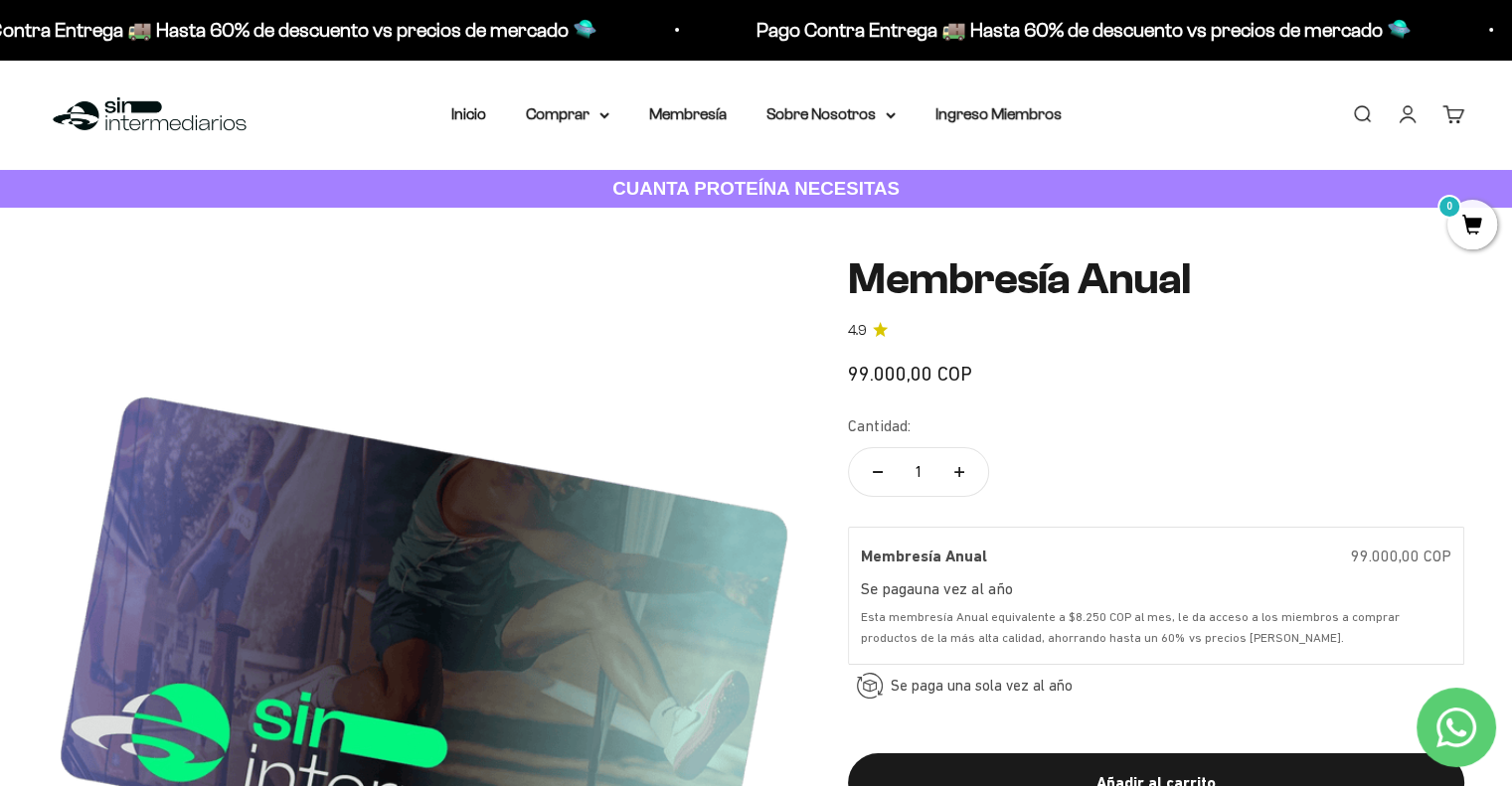 click on "Menú
Buscar
Inicio
Comprar
Proteínas
Ver Todos
Whey
Iso Vegan Pancakes Pre-Entreno 0" at bounding box center [756, 114] 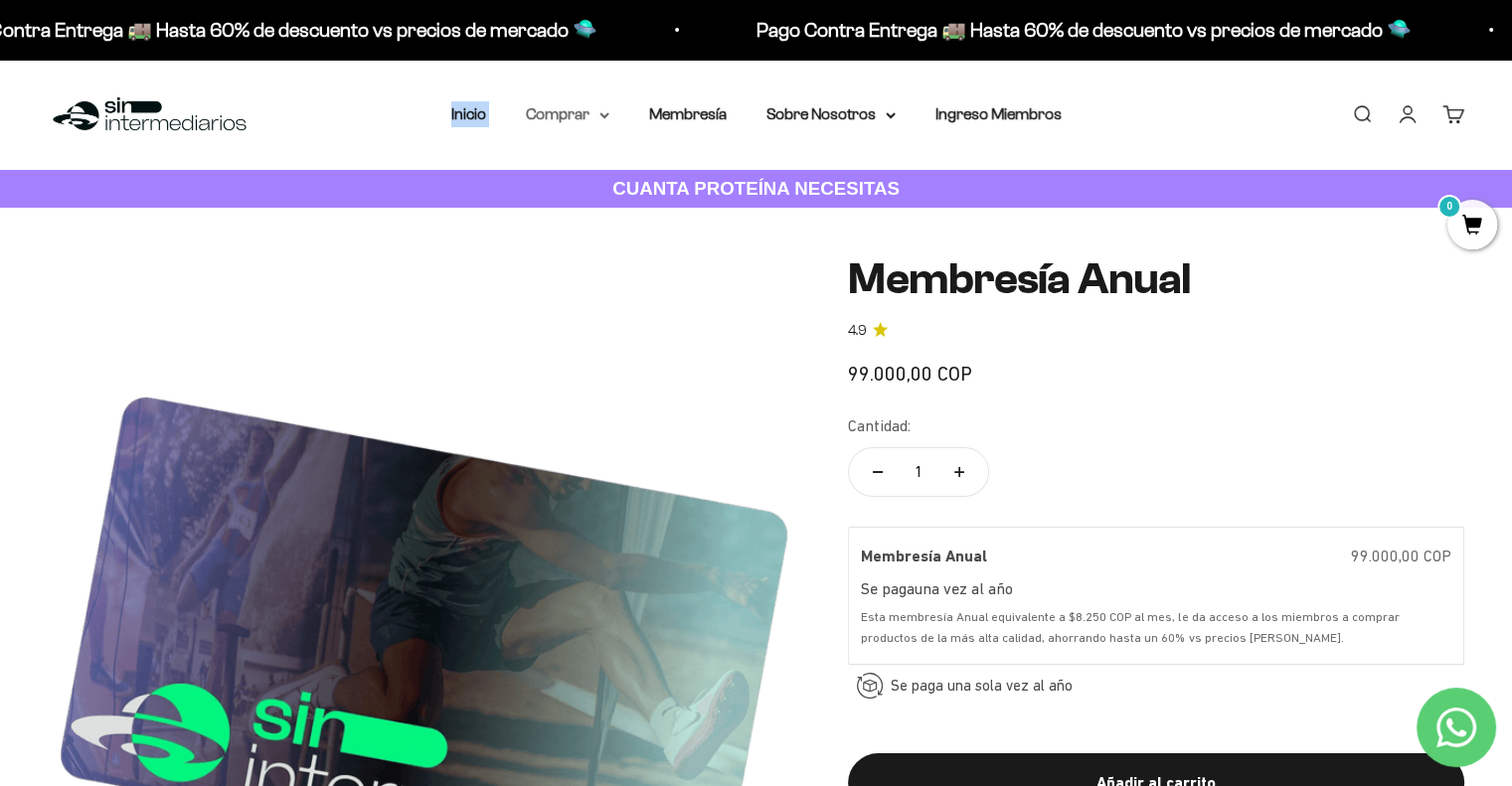 click on "Comprar" at bounding box center [568, 114] 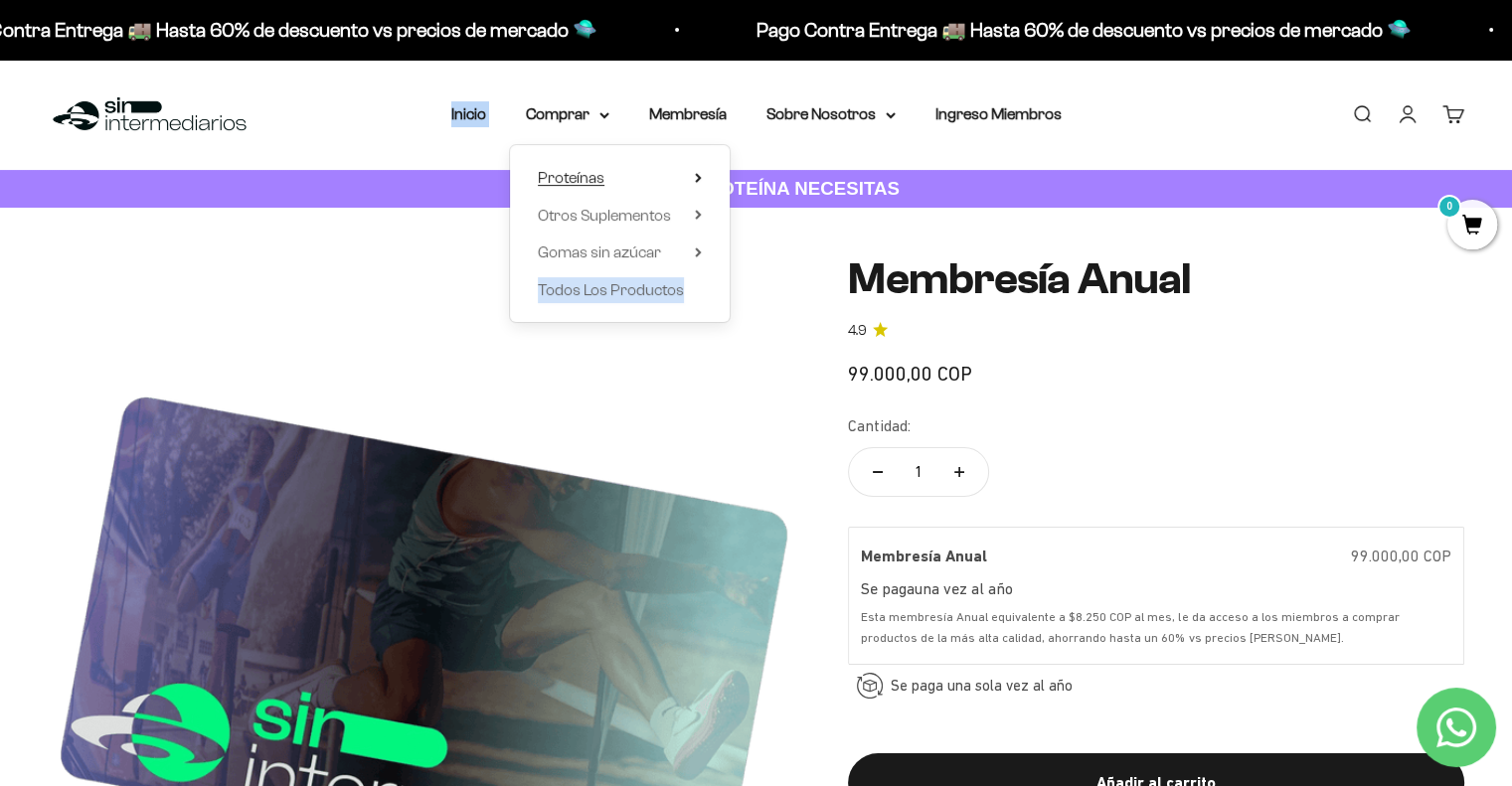 click on "Proteínas" at bounding box center (619, 178) 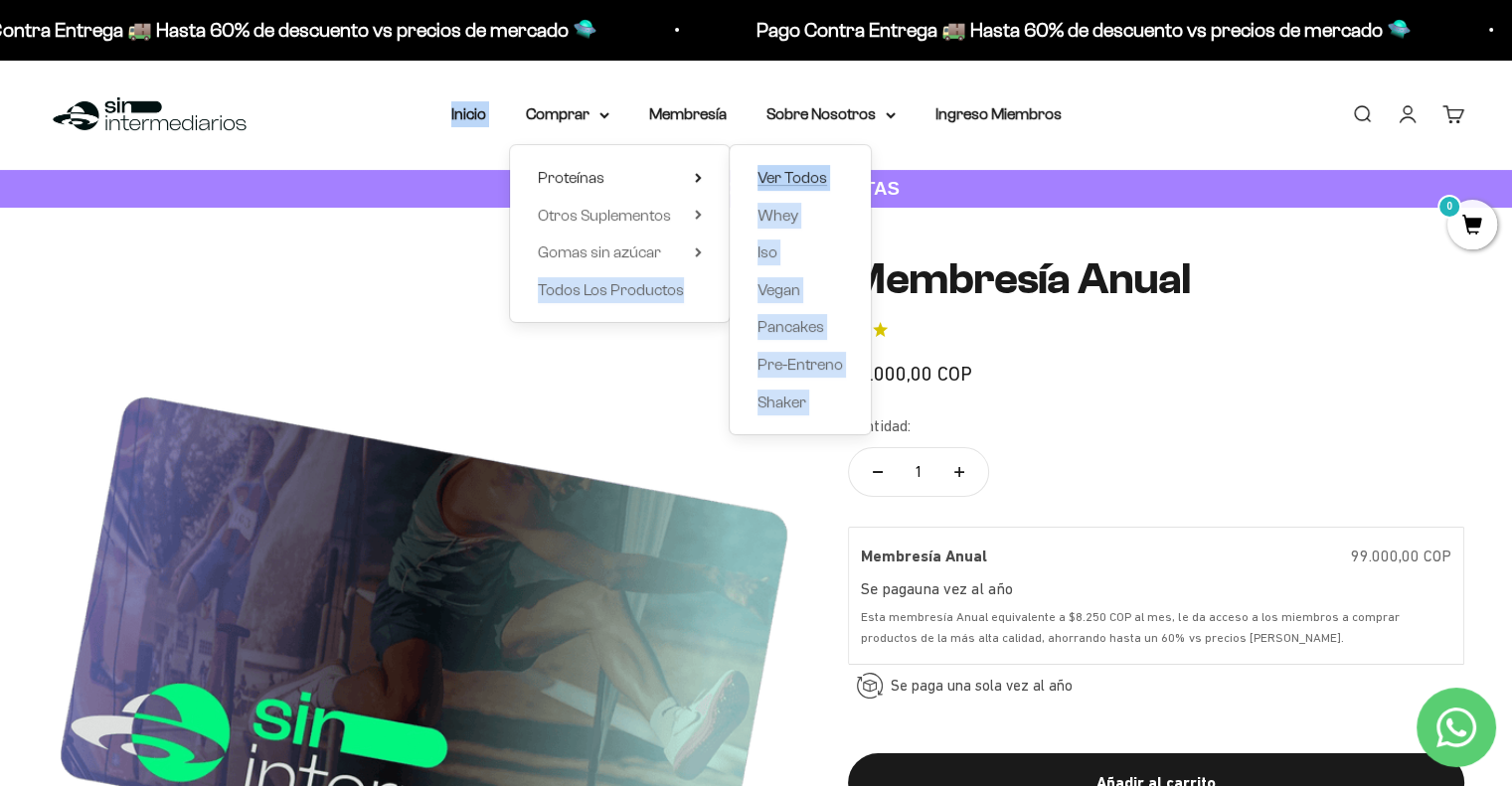 click on "Ver Todos" at bounding box center [792, 177] 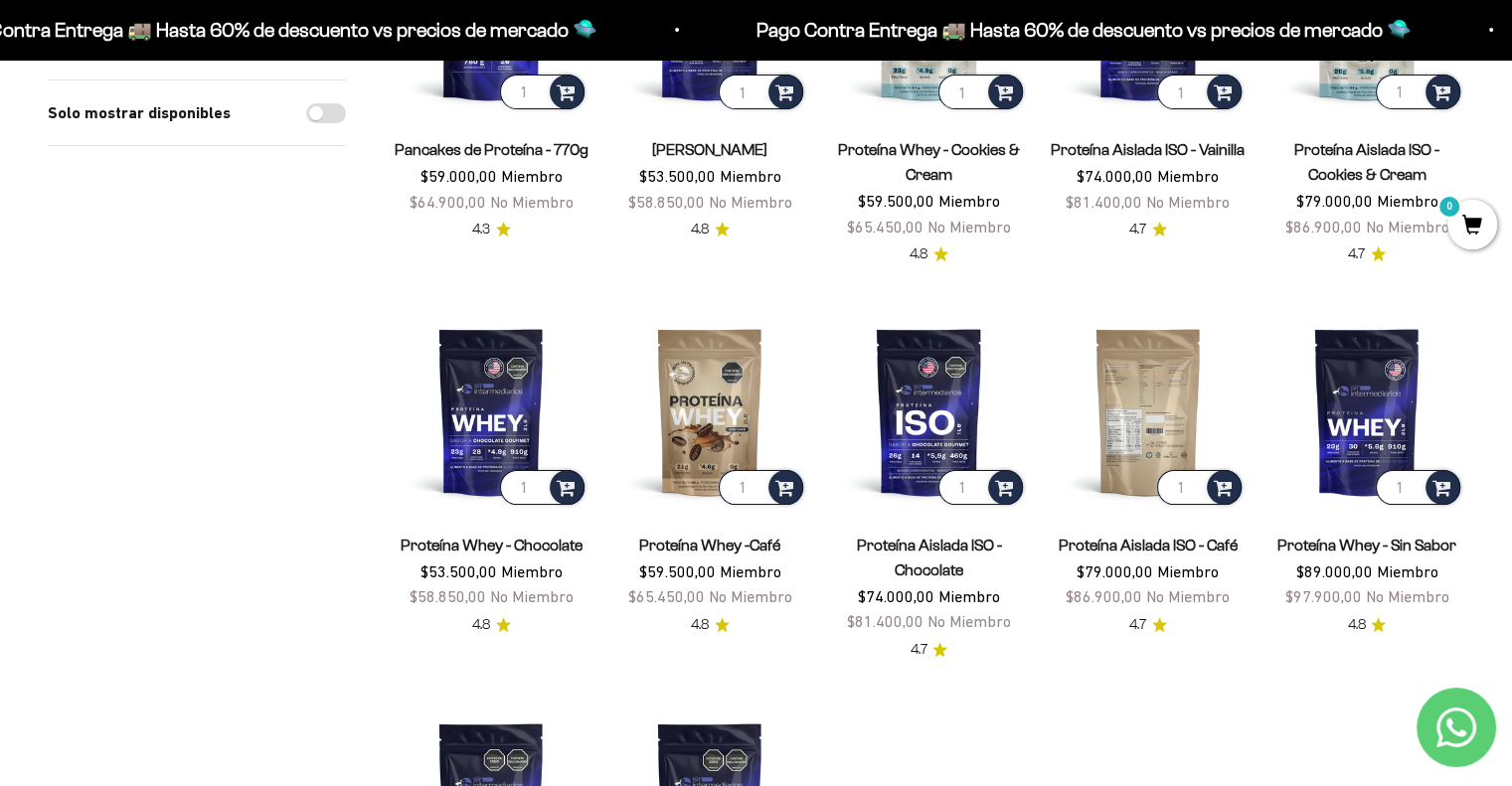 scroll, scrollTop: 397, scrollLeft: 0, axis: vertical 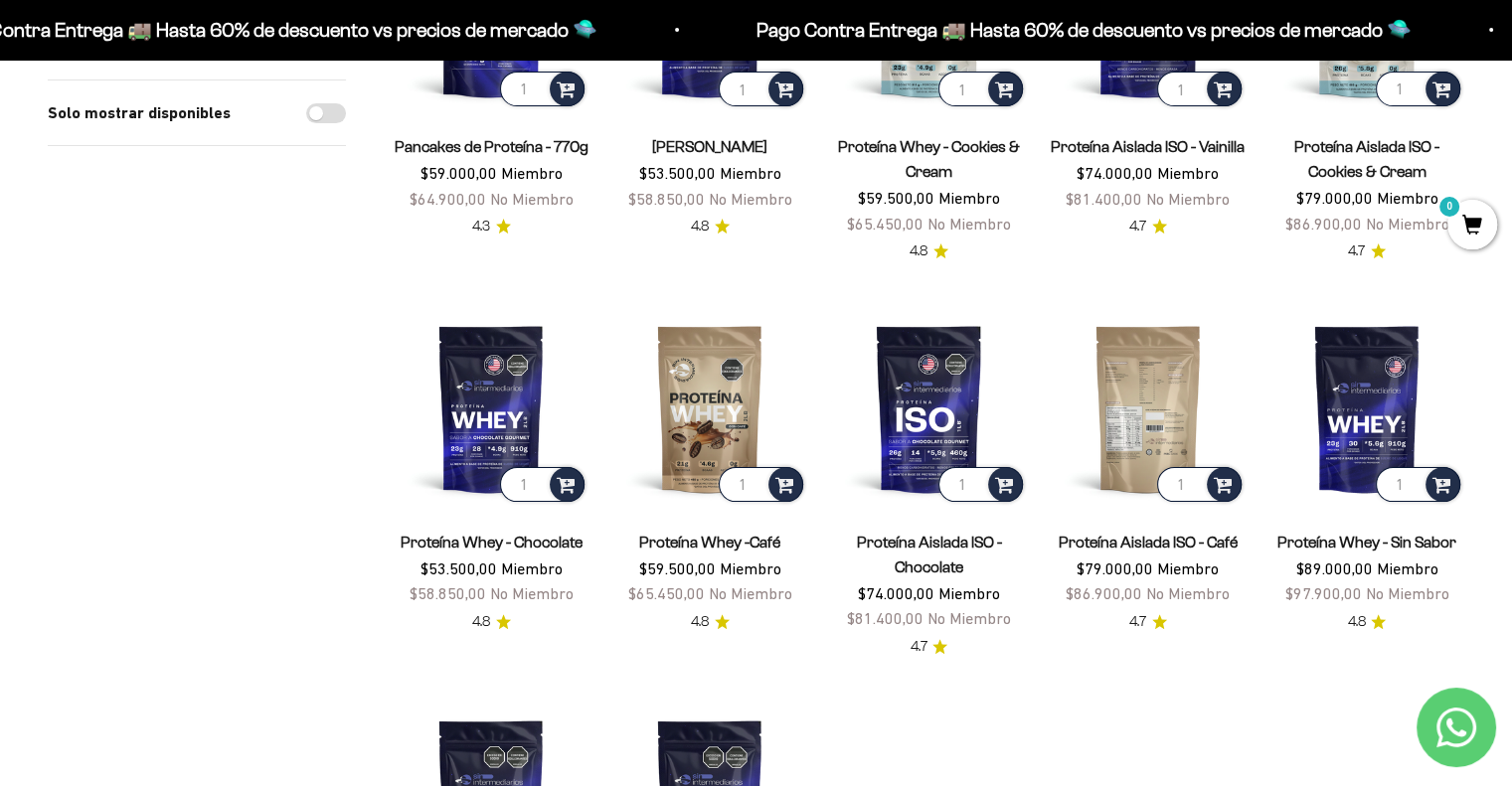 click at bounding box center [1148, 408] 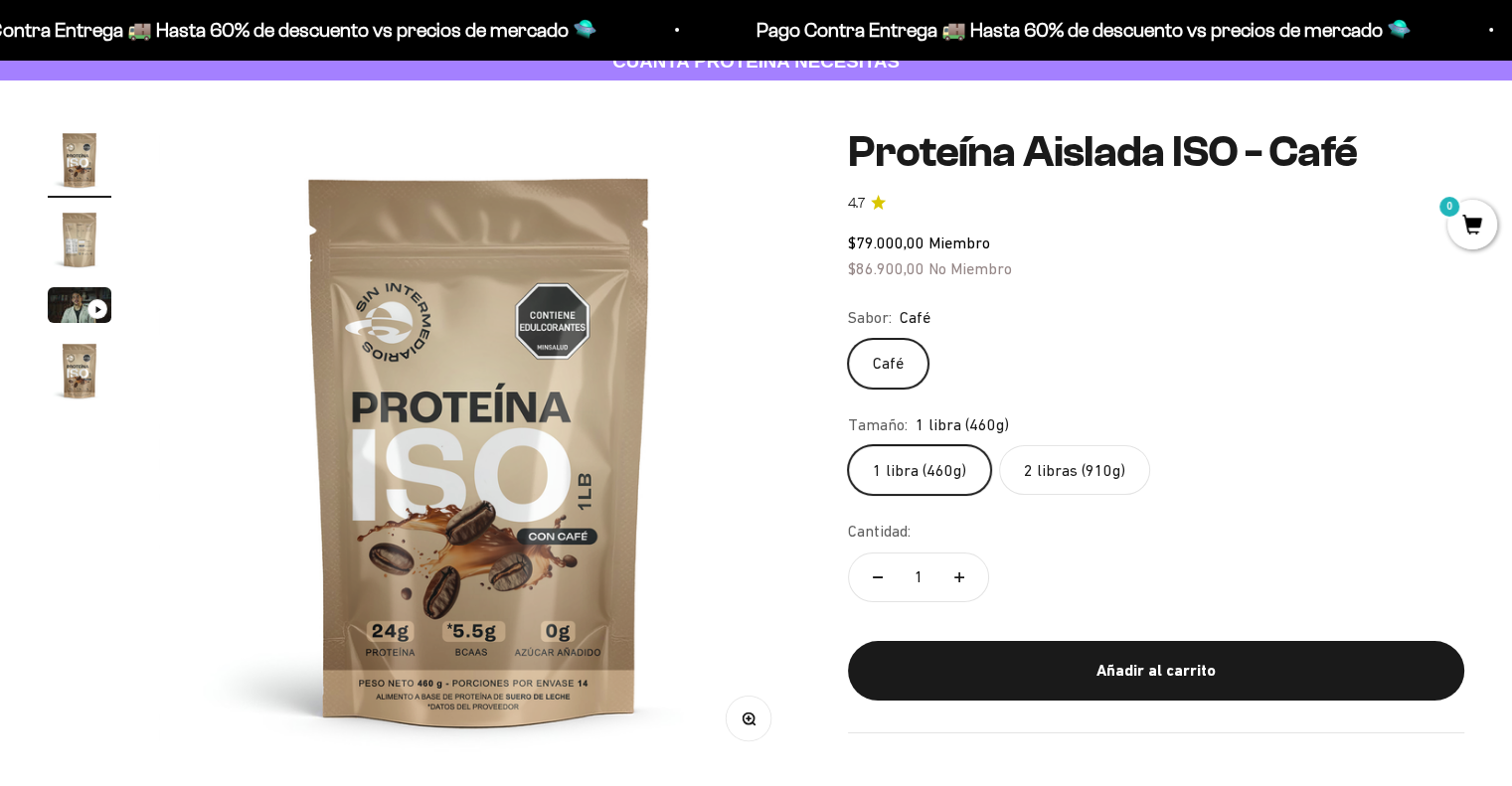scroll, scrollTop: 199, scrollLeft: 0, axis: vertical 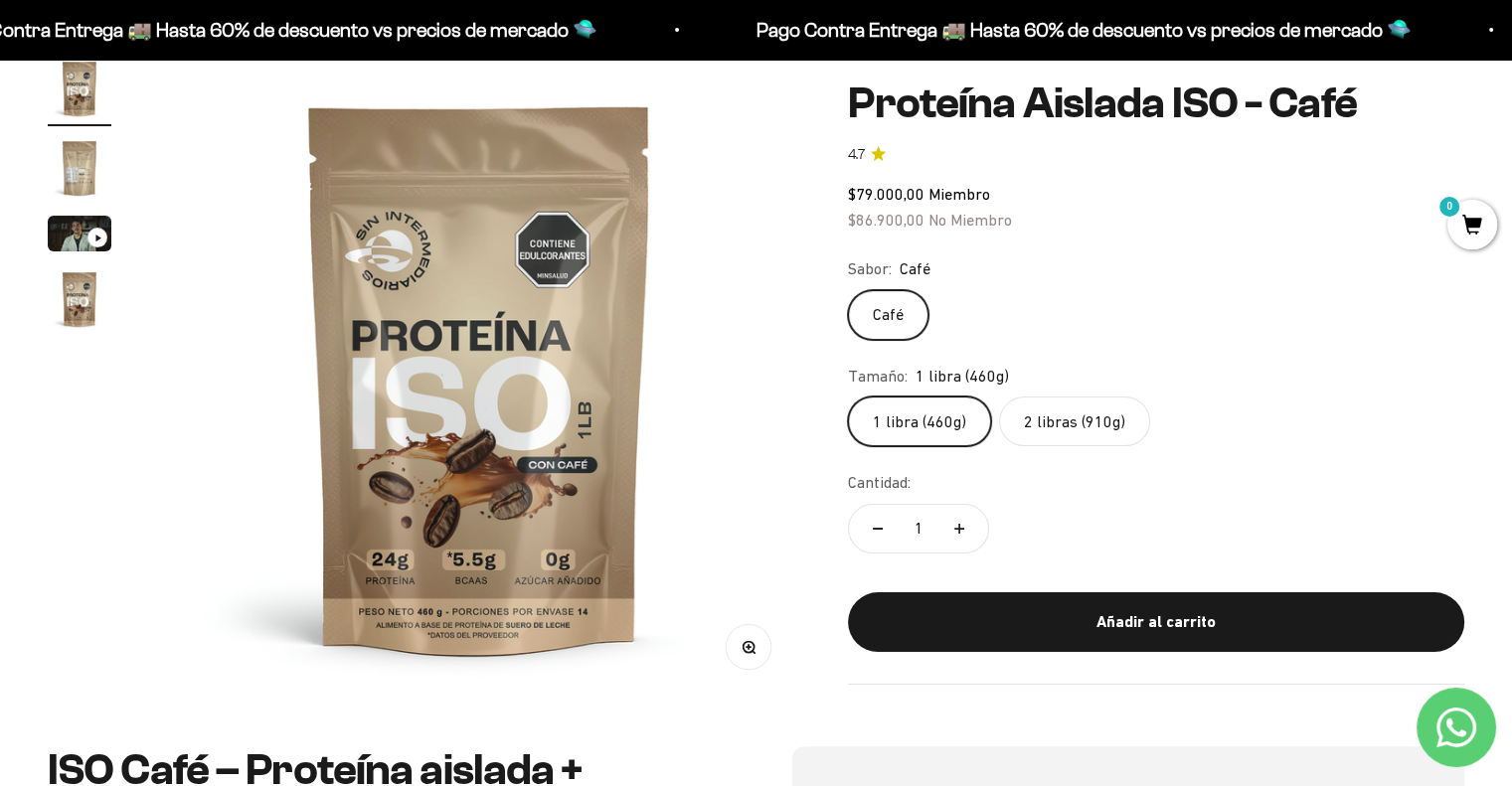 click on "2 libras (910g)" 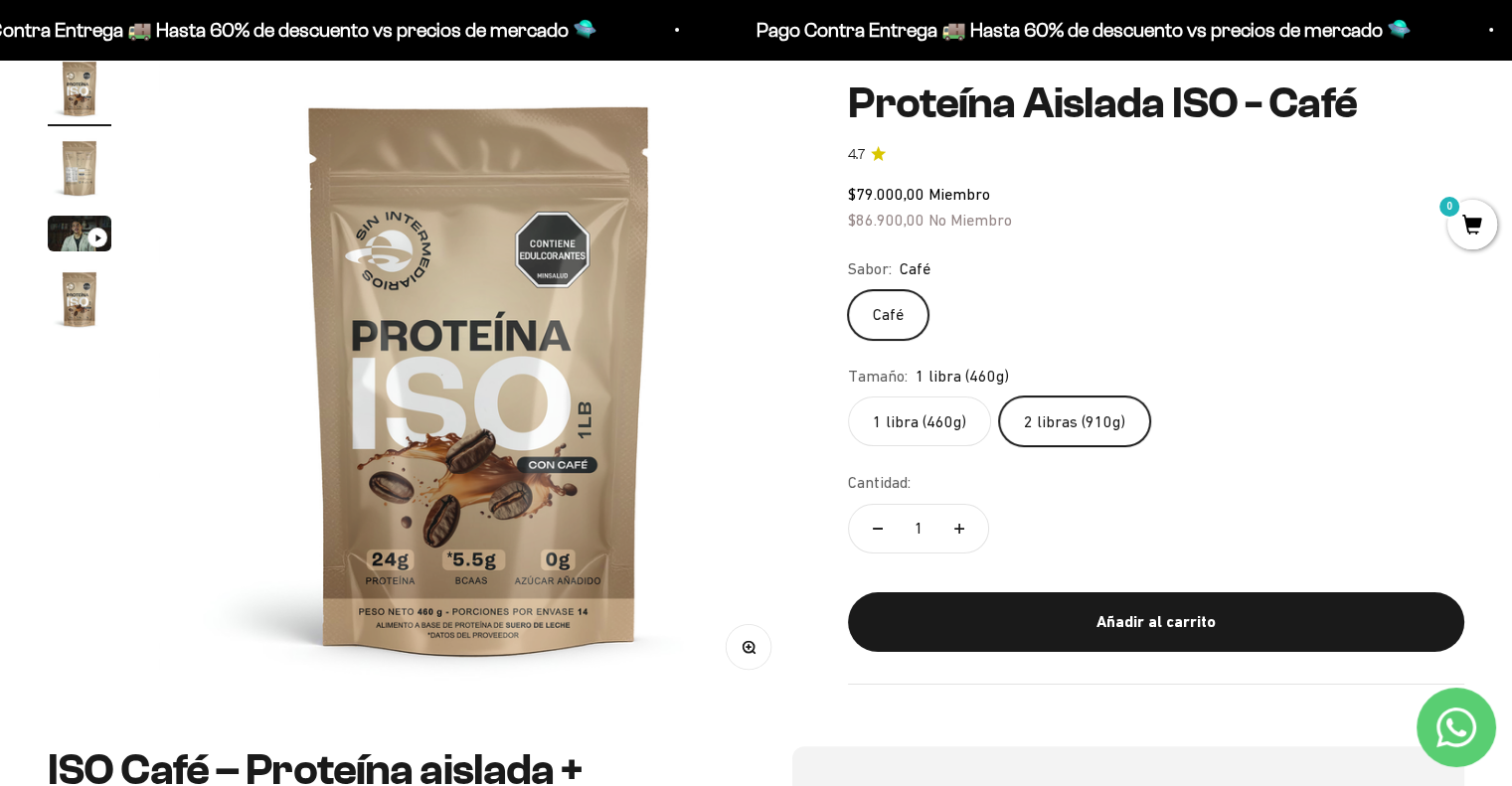 scroll, scrollTop: 0, scrollLeft: 1995, axis: horizontal 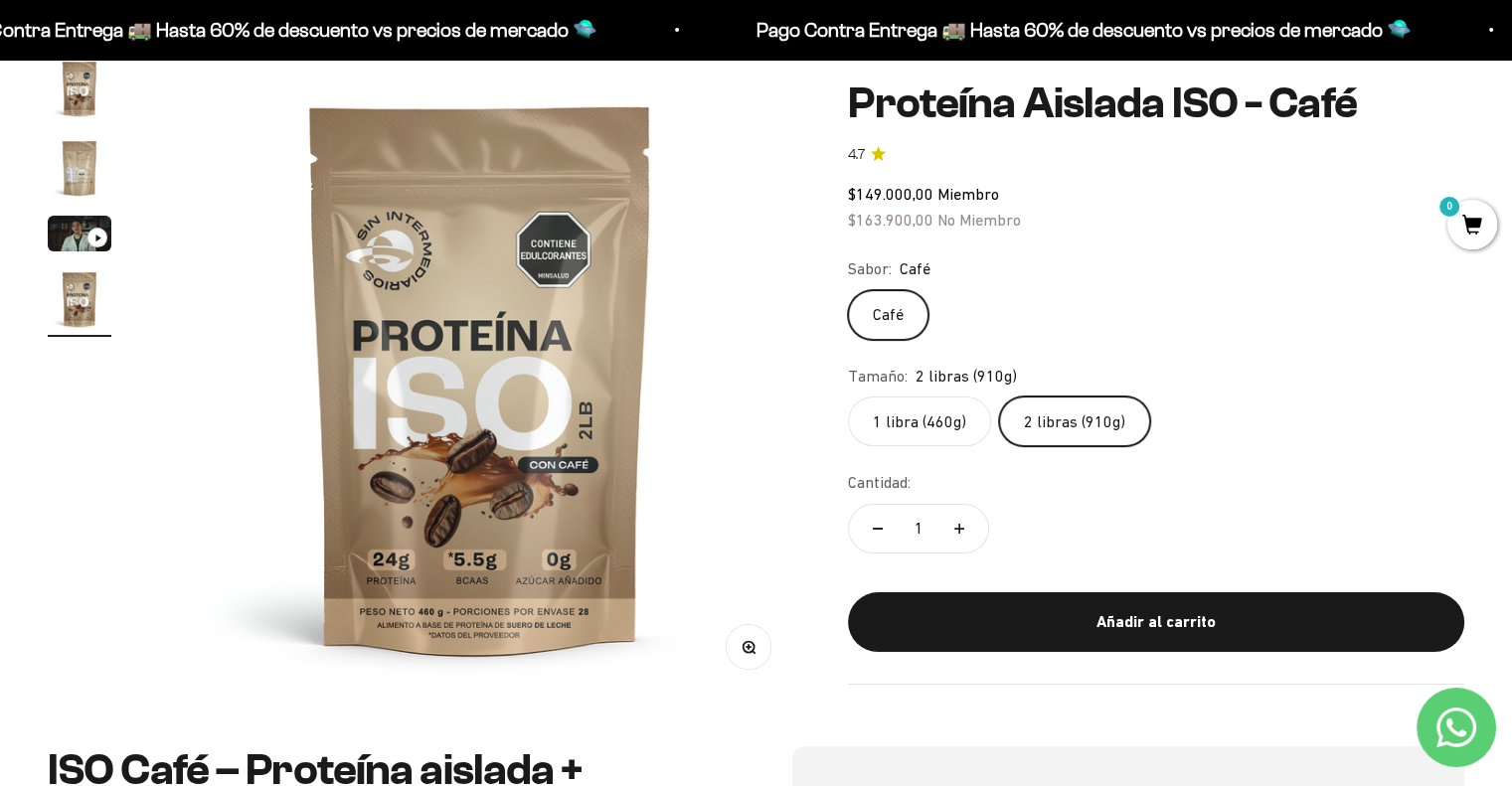click at bounding box center (80, 168) 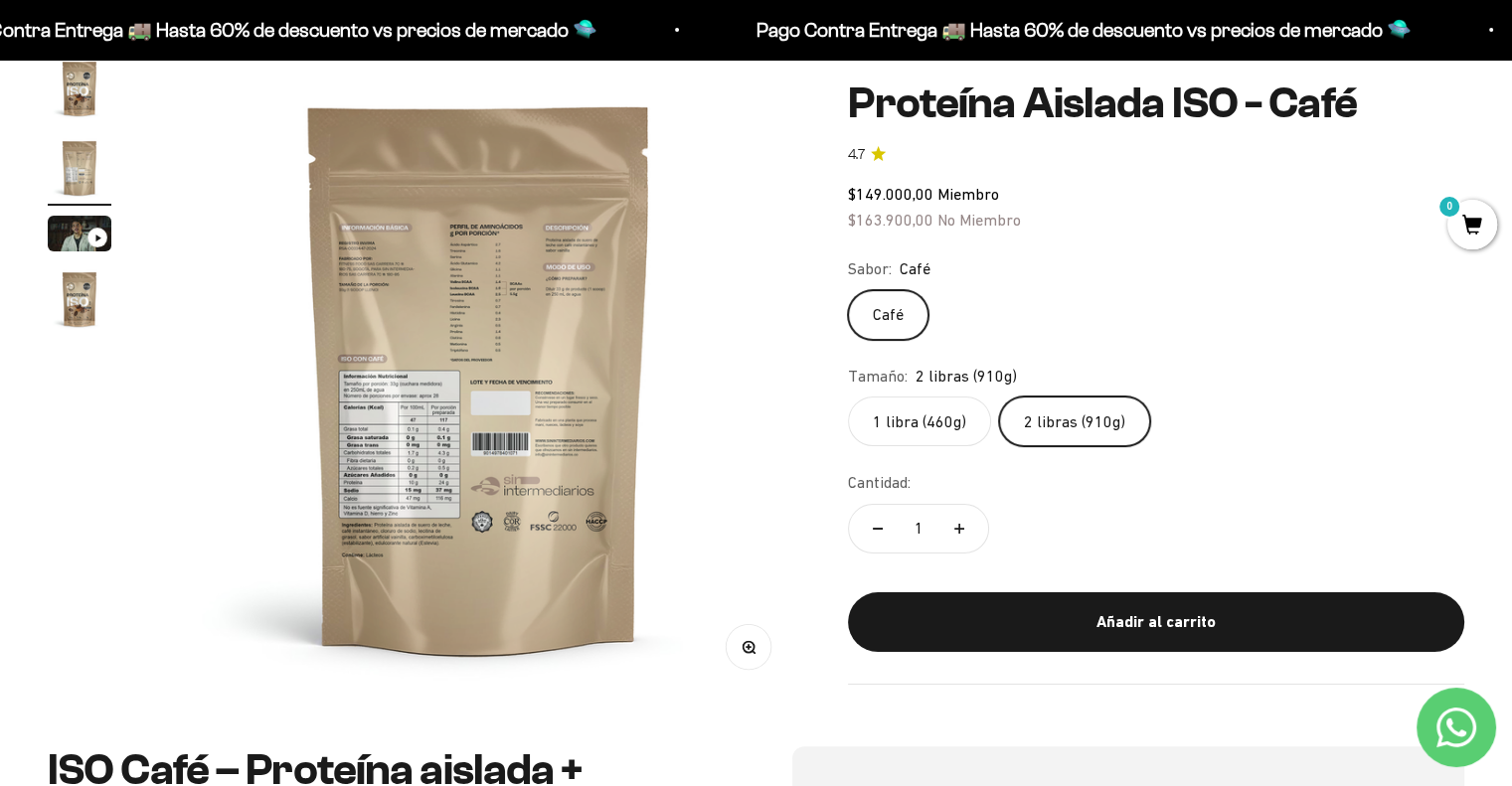 scroll, scrollTop: 0, scrollLeft: 665, axis: horizontal 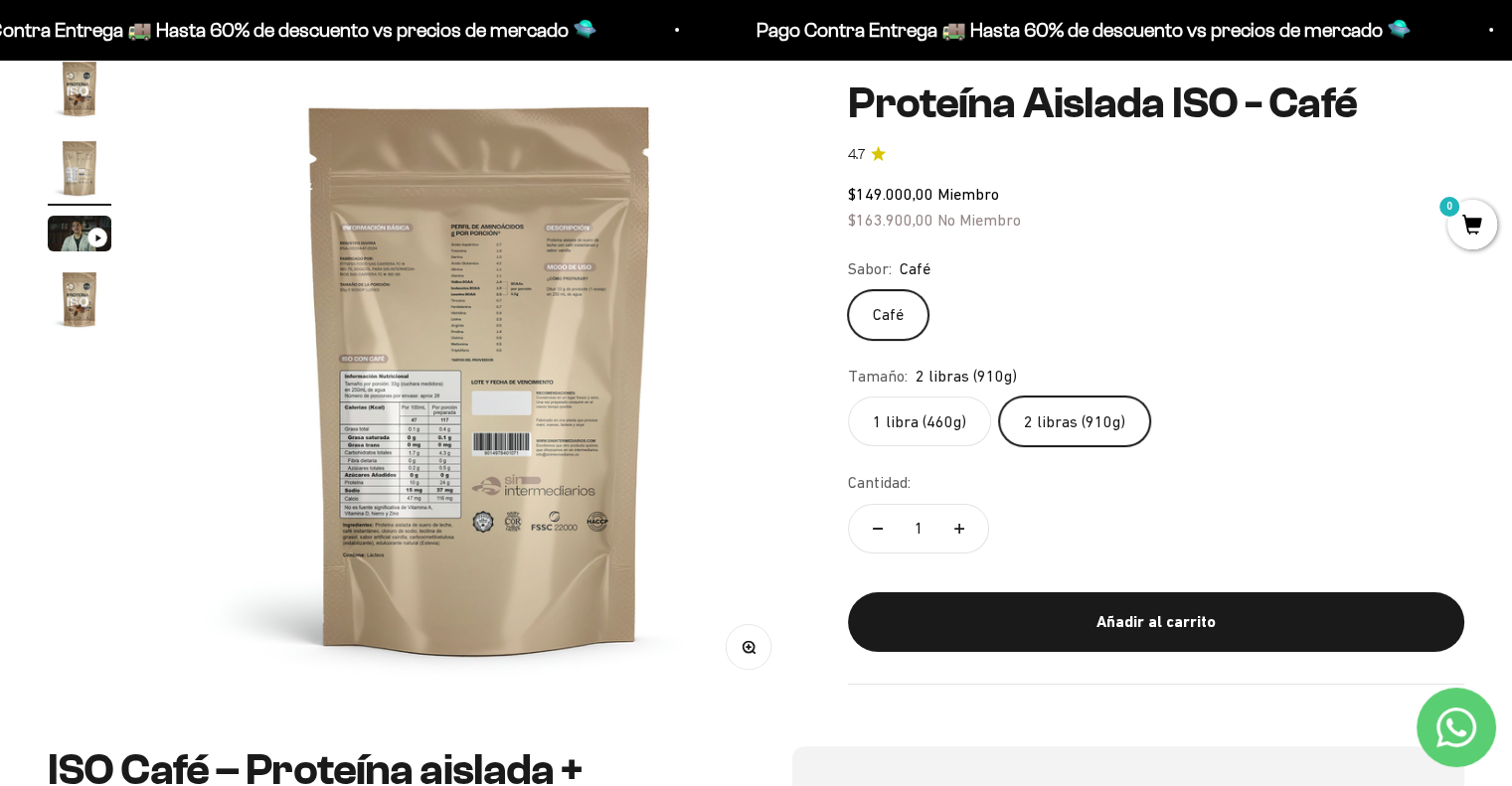 click at bounding box center [479, 377] 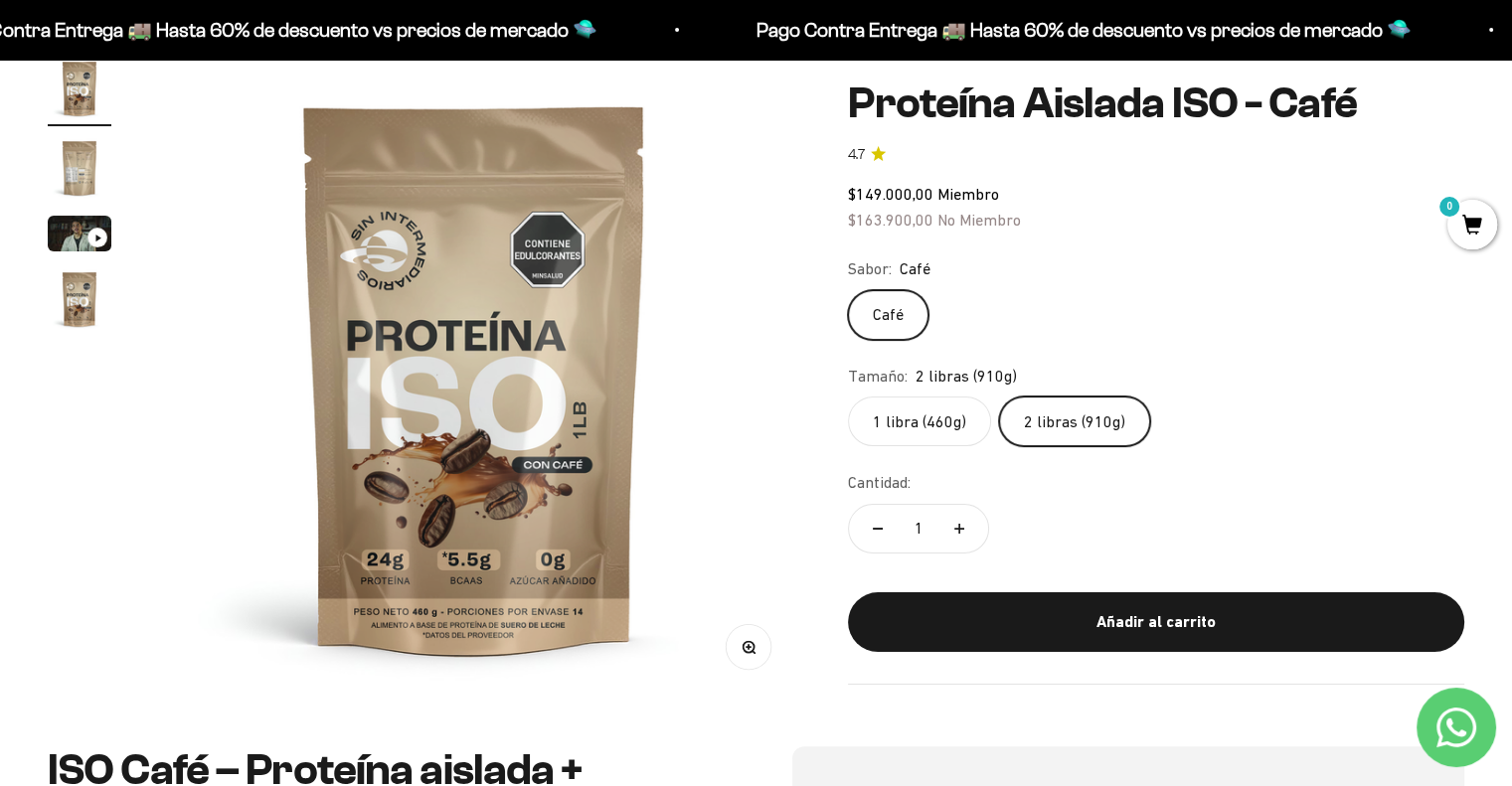 scroll, scrollTop: 0, scrollLeft: 0, axis: both 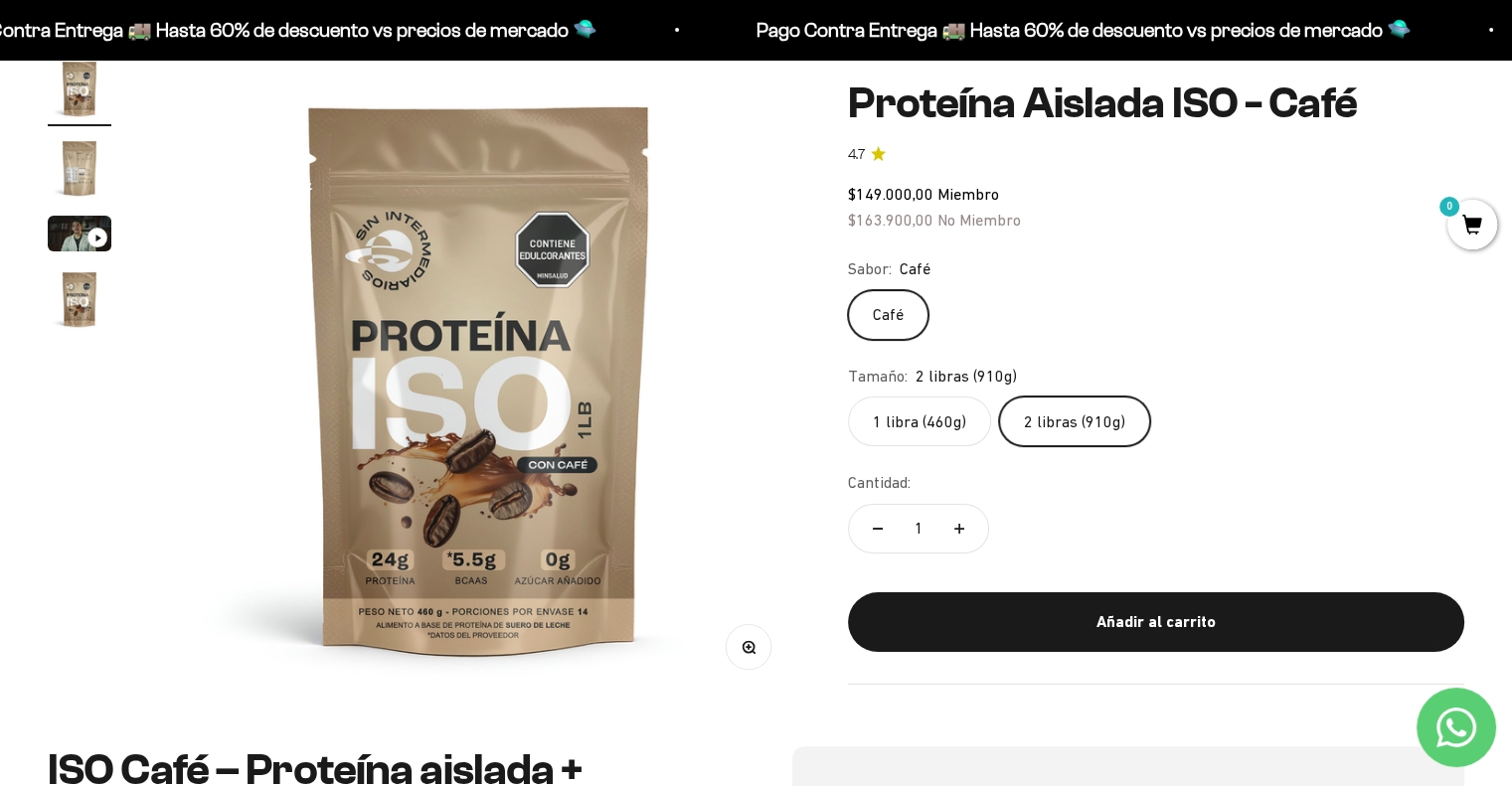 click at bounding box center [80, 168] 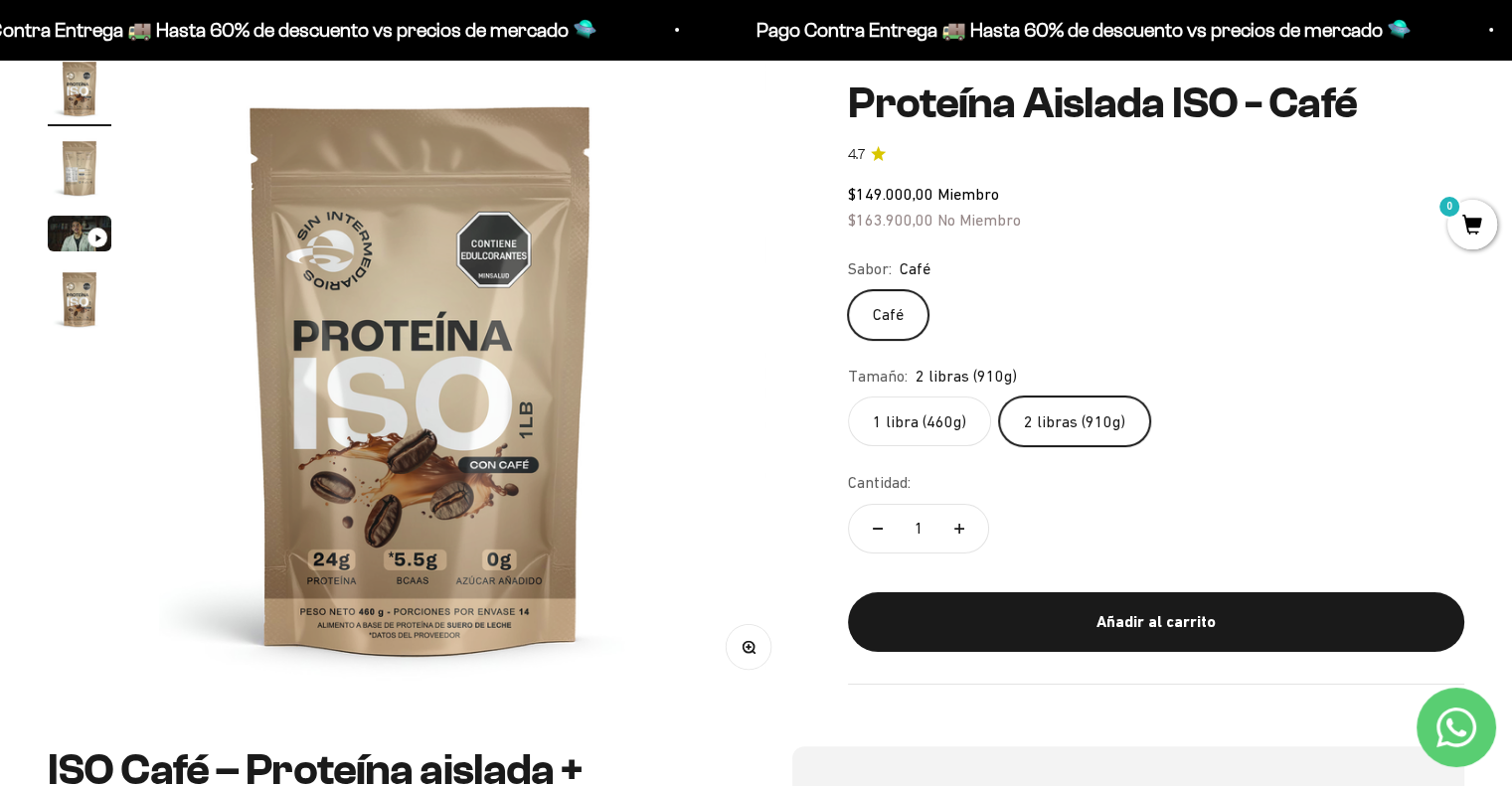 click at bounding box center (80, 168) 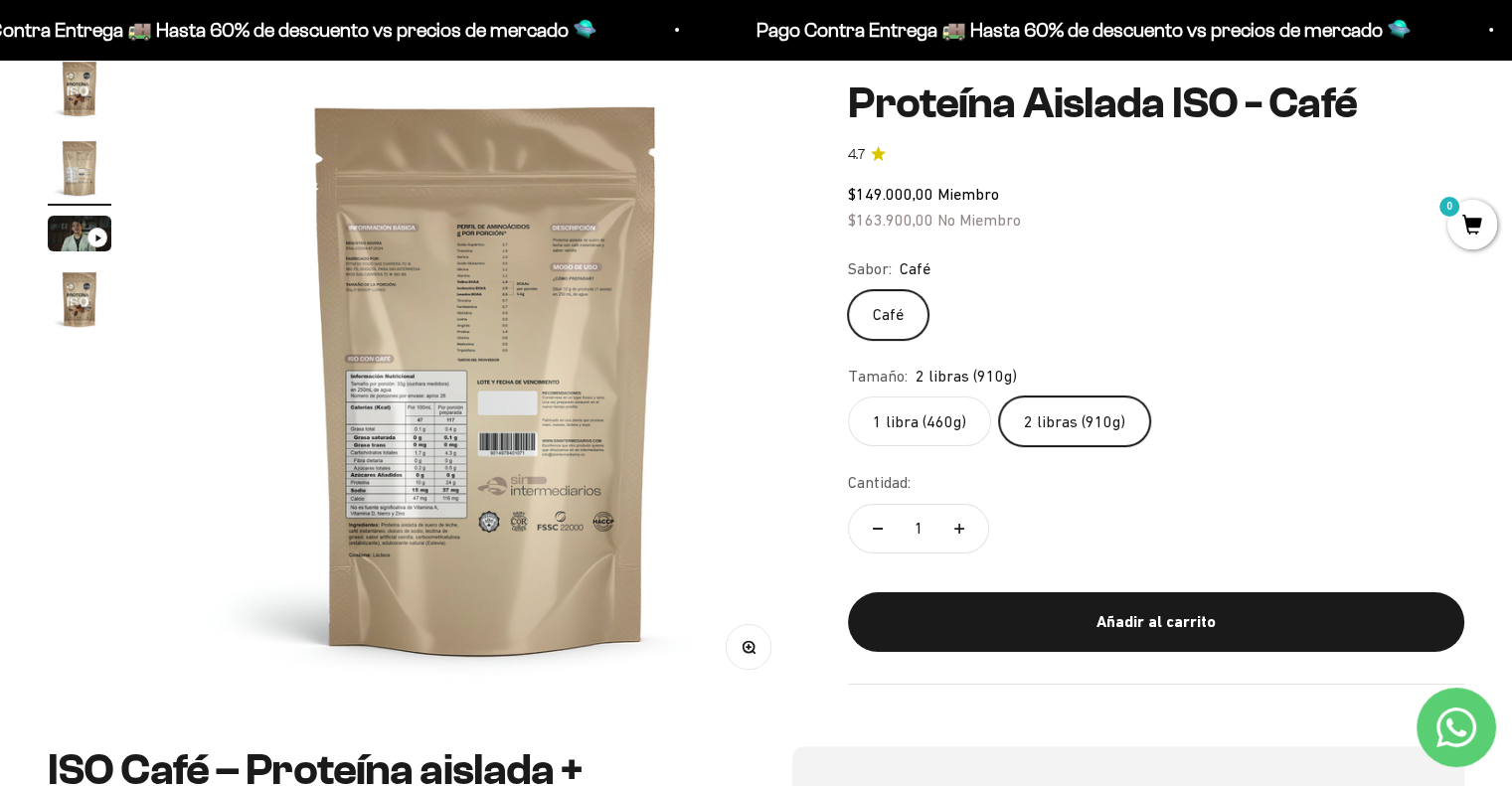 scroll, scrollTop: 0, scrollLeft: 665, axis: horizontal 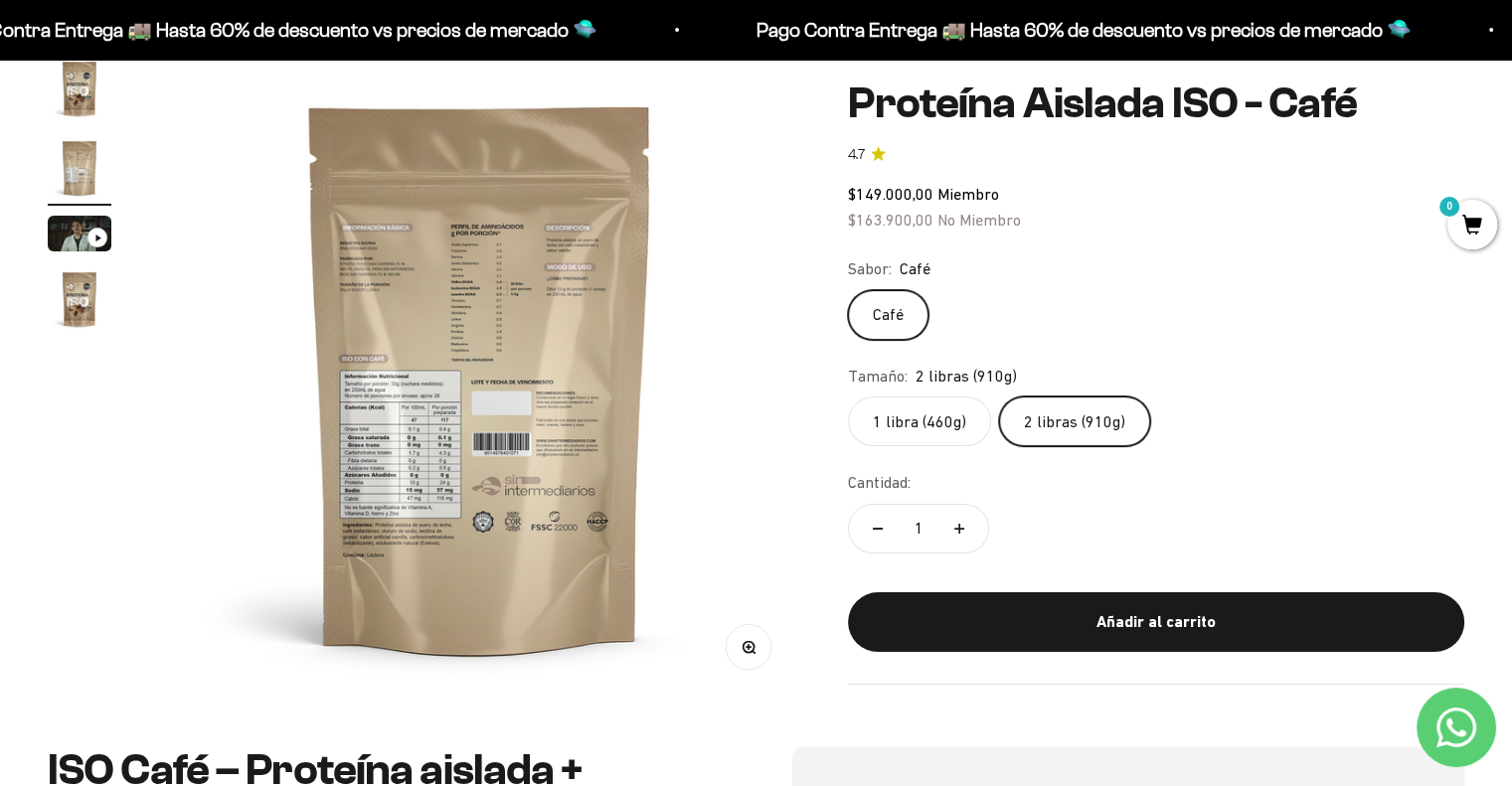 click on "Zoom" at bounding box center (749, 646) 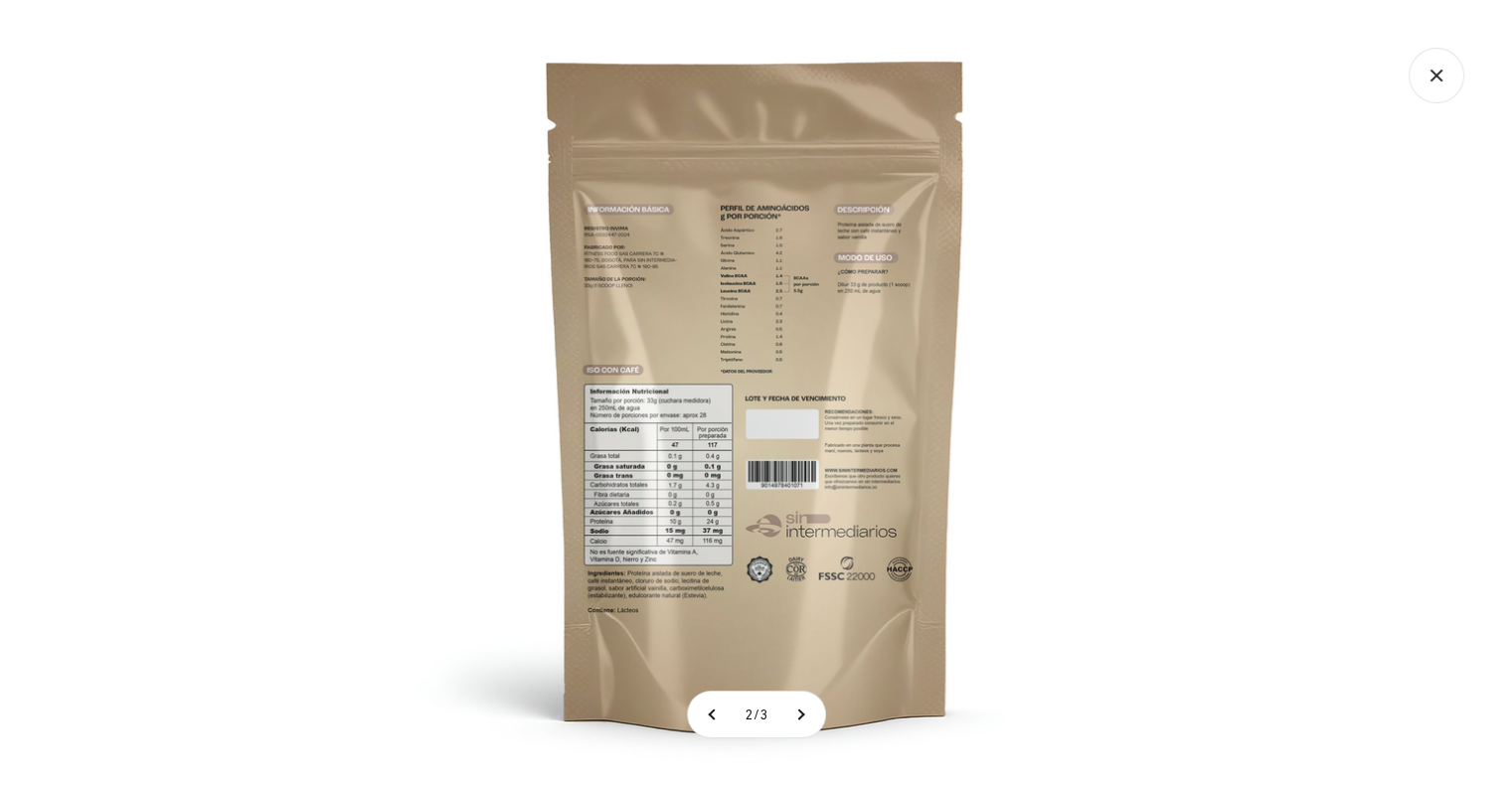 click at bounding box center (756, 393) 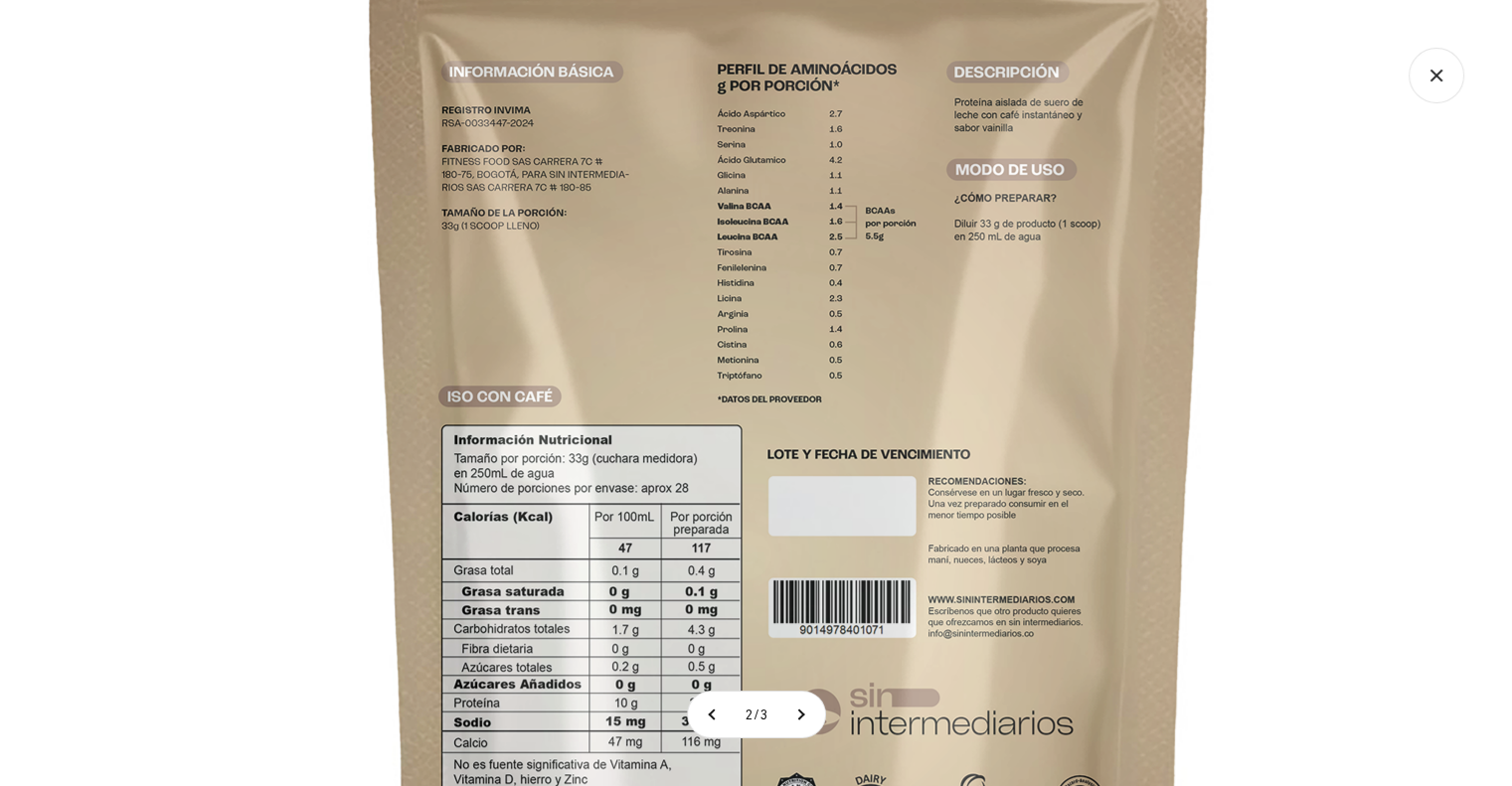 scroll, scrollTop: 5146, scrollLeft: 0, axis: vertical 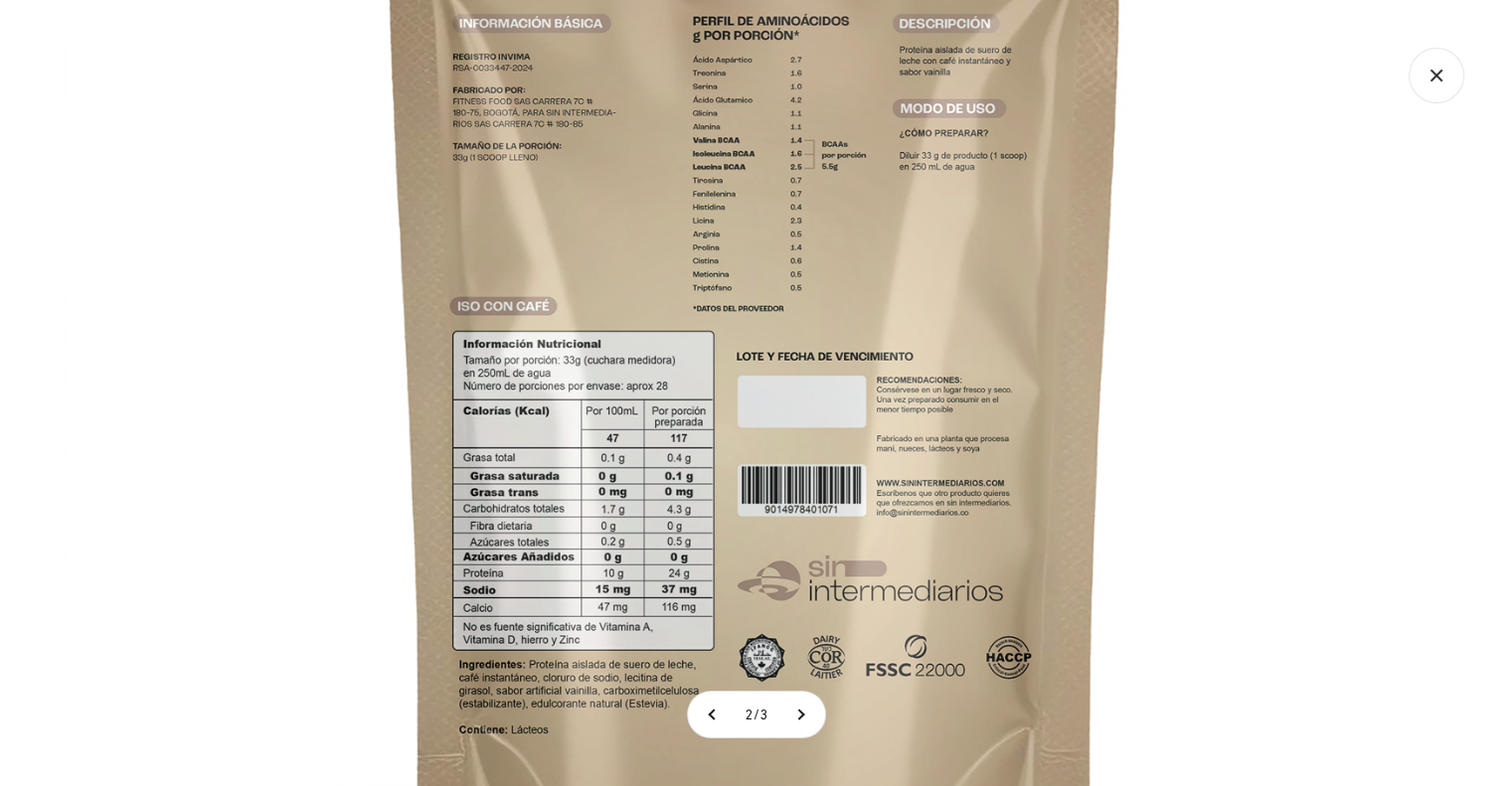 click 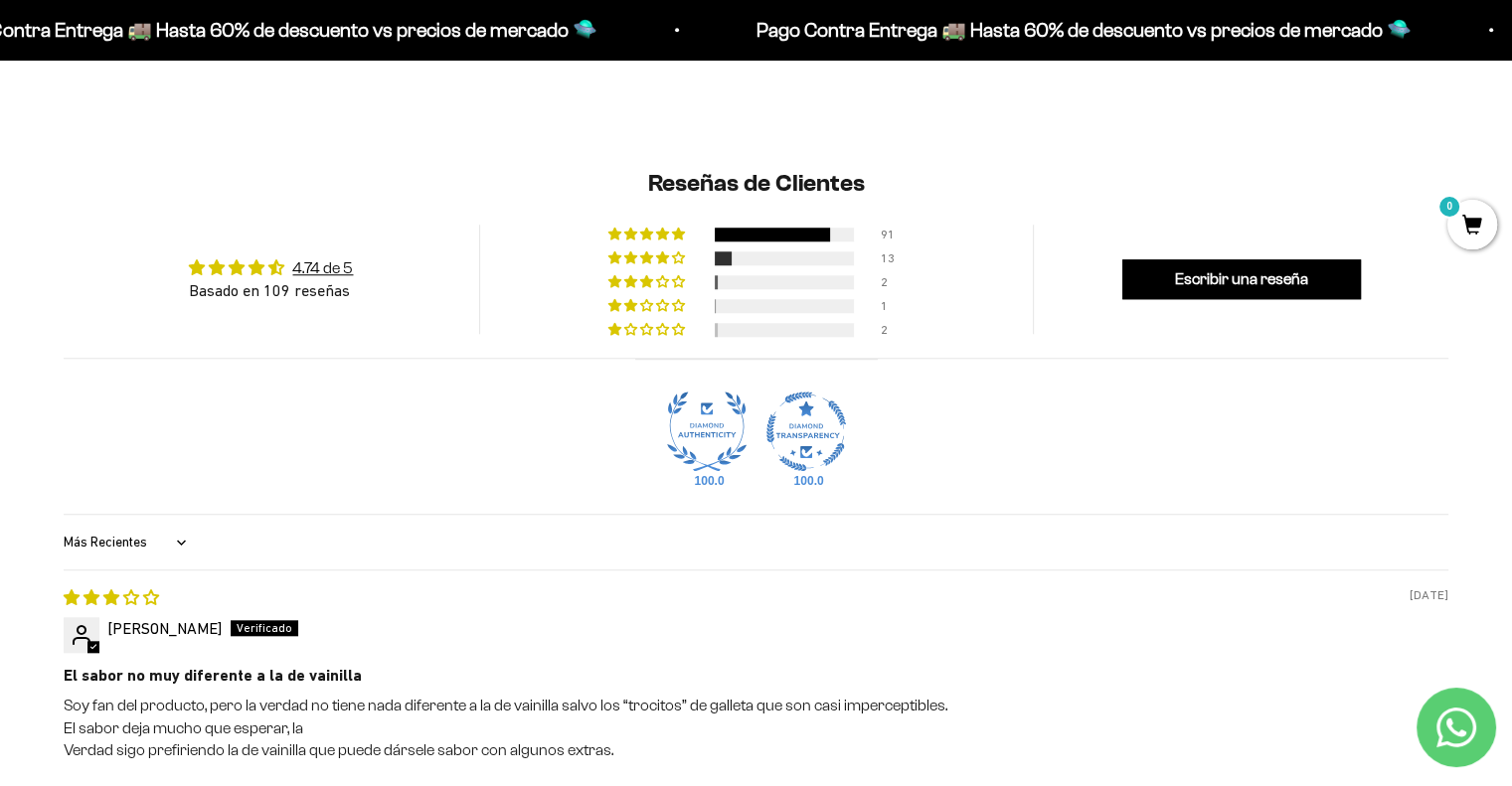 scroll, scrollTop: 2102, scrollLeft: 0, axis: vertical 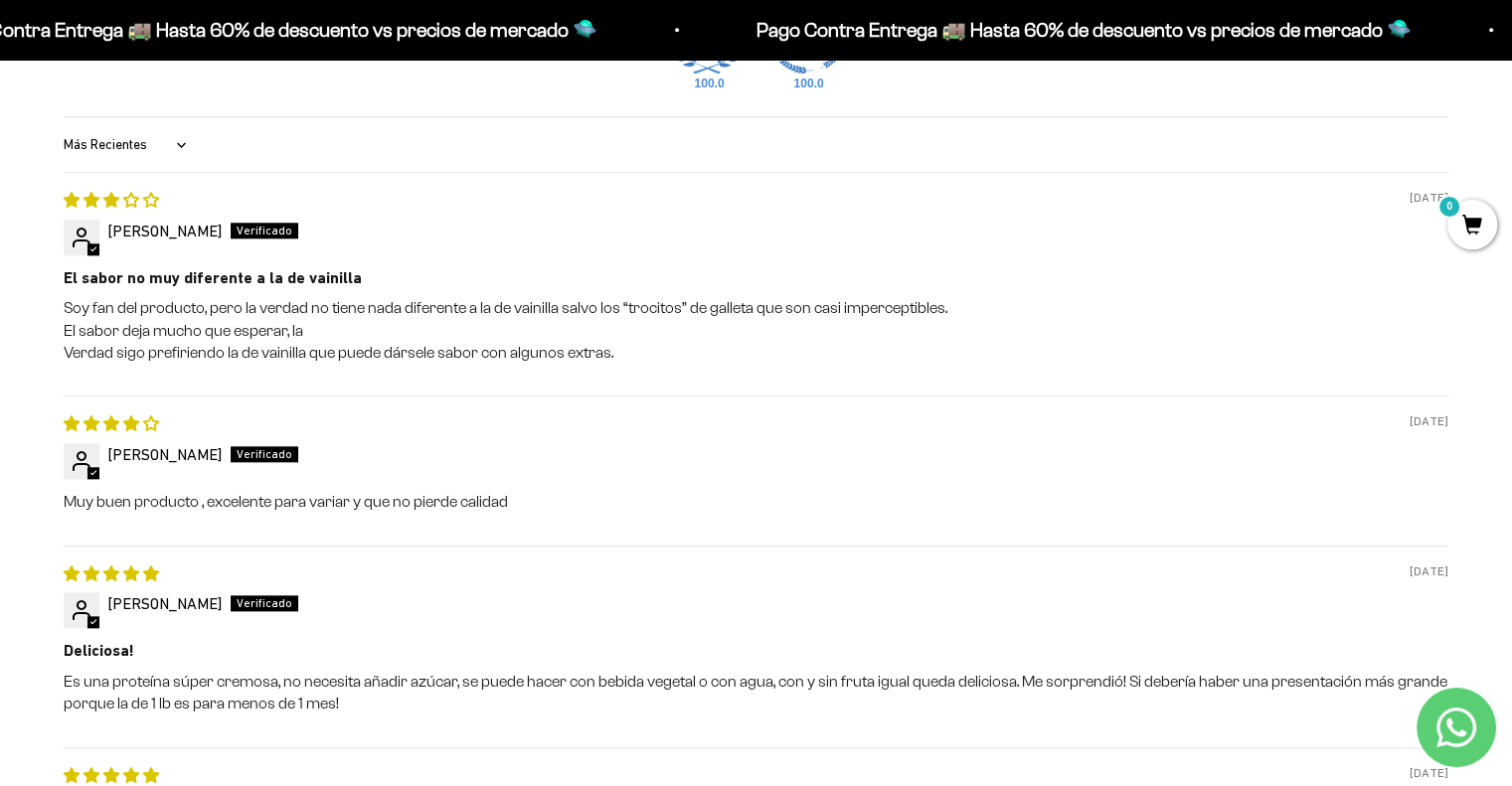 type 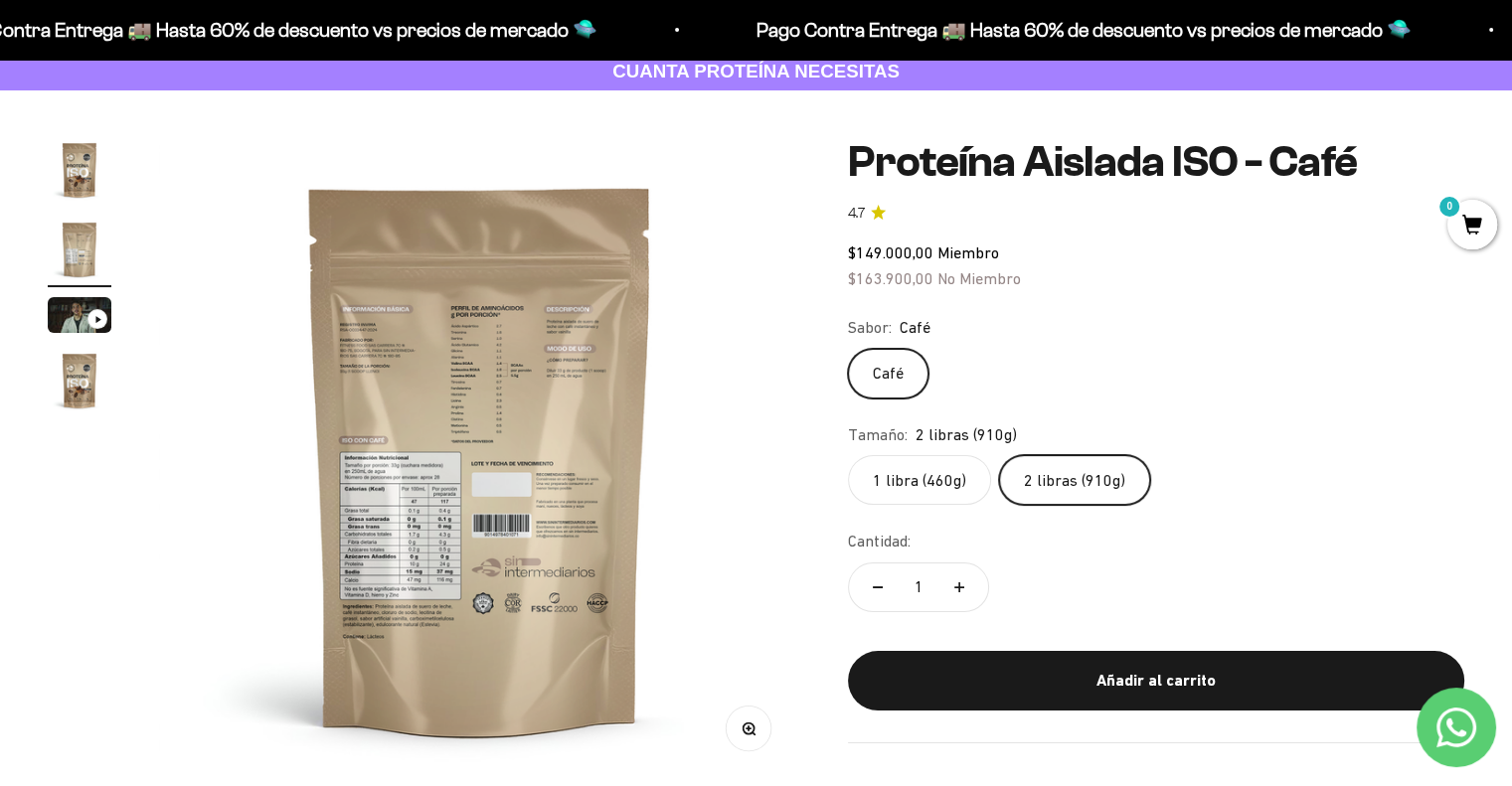 scroll, scrollTop: 114, scrollLeft: 0, axis: vertical 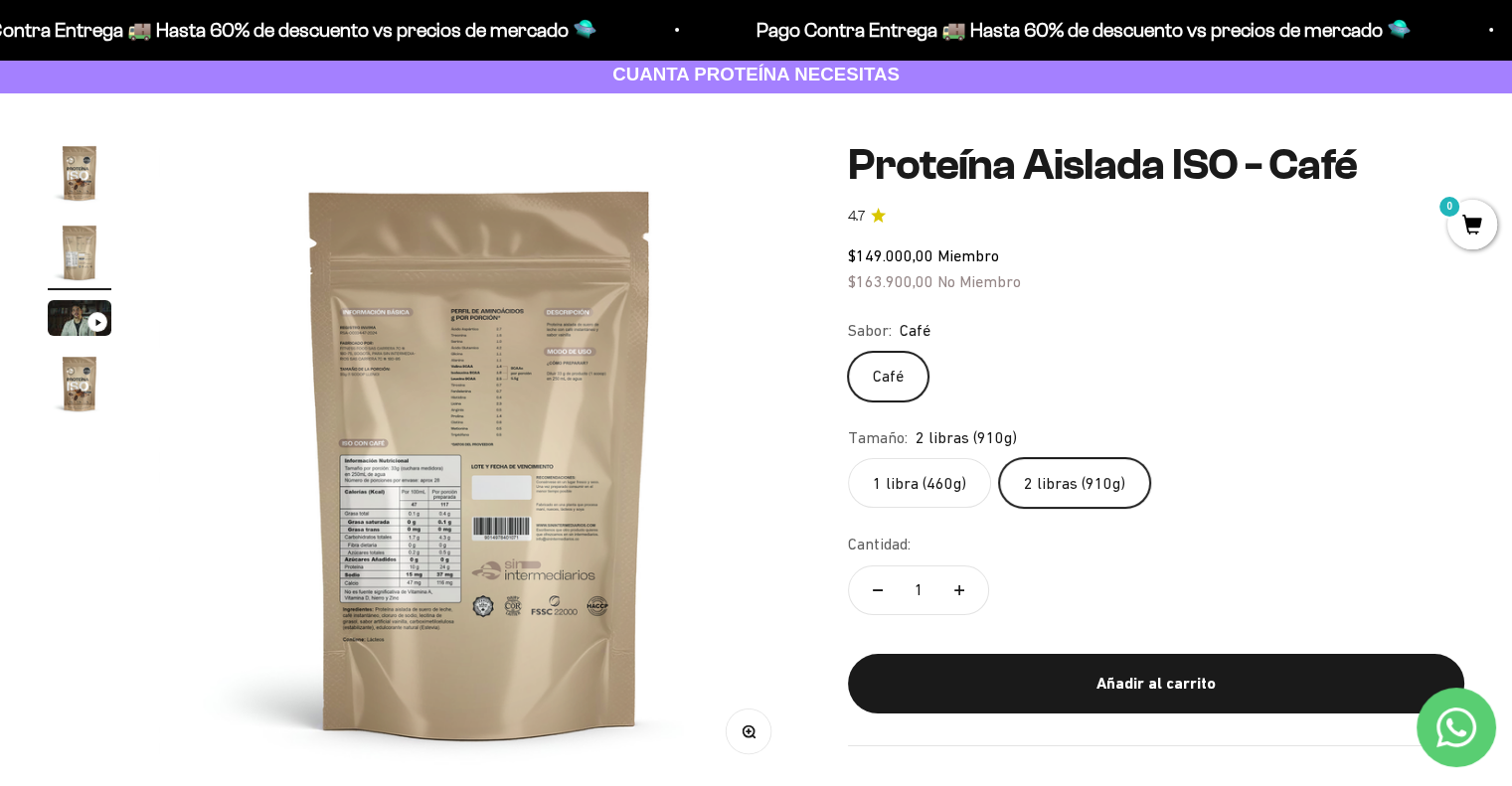 click on "1 libra (460g)" 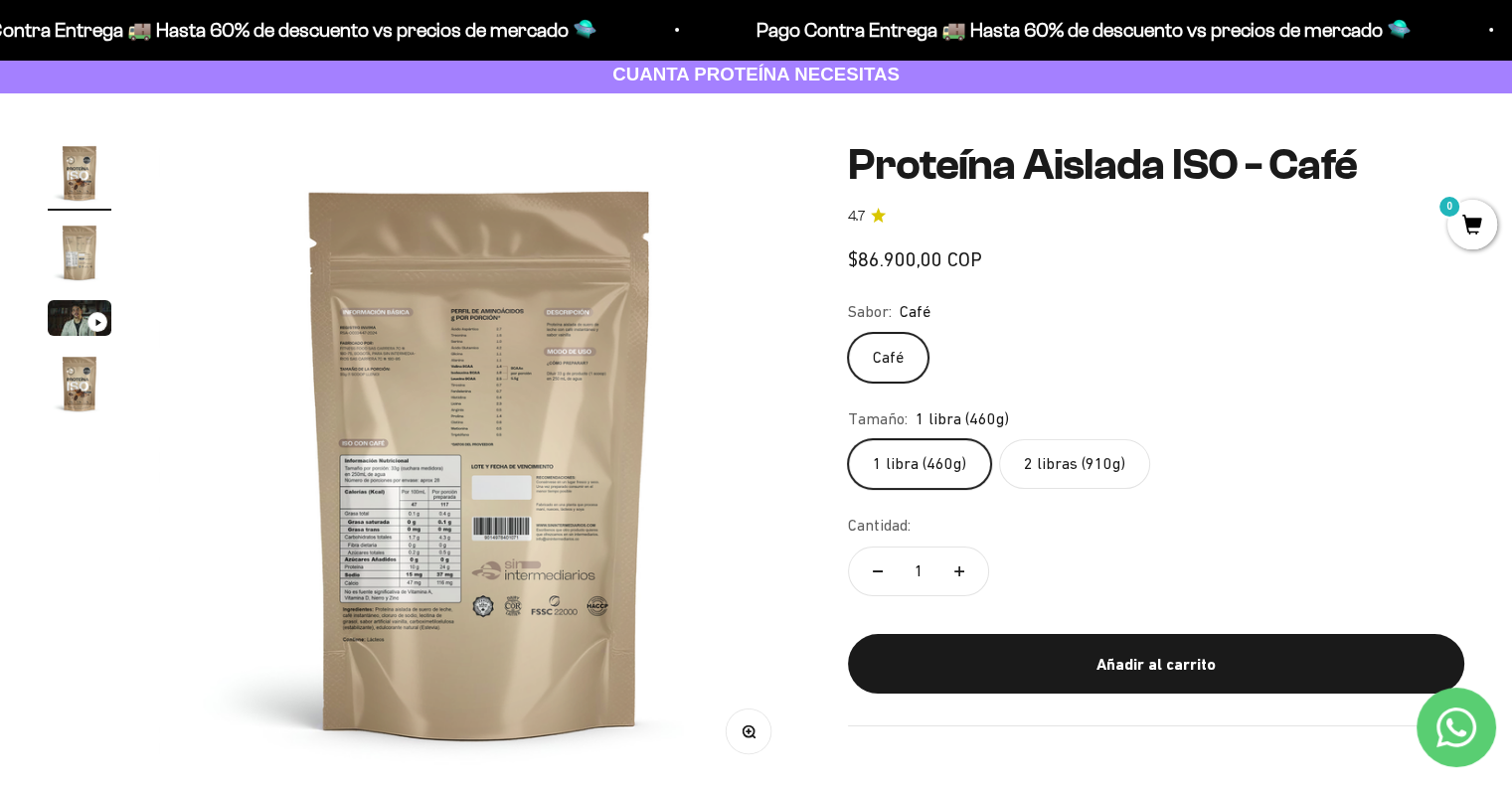 scroll, scrollTop: 0, scrollLeft: 0, axis: both 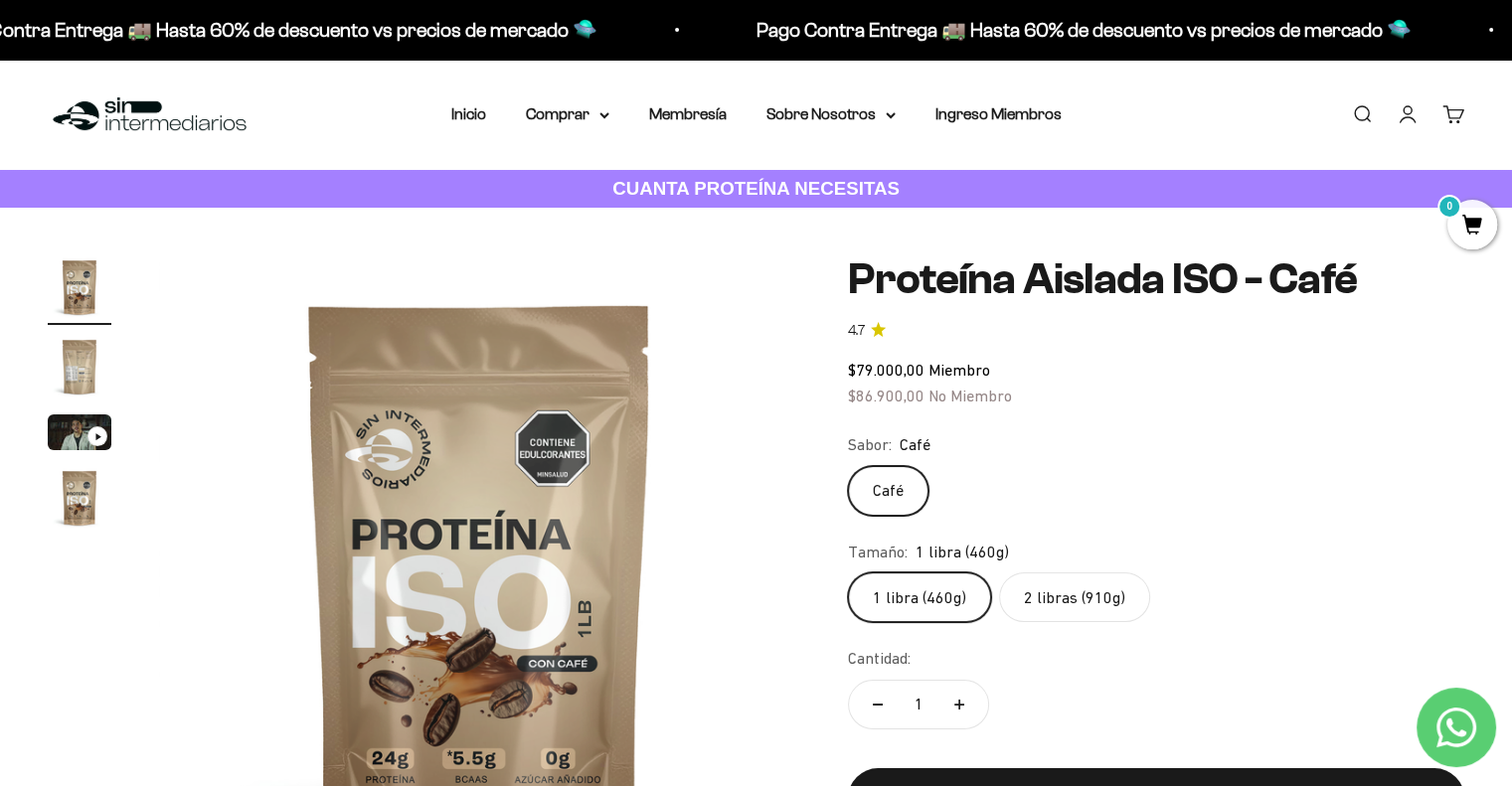 click at bounding box center [479, 575] 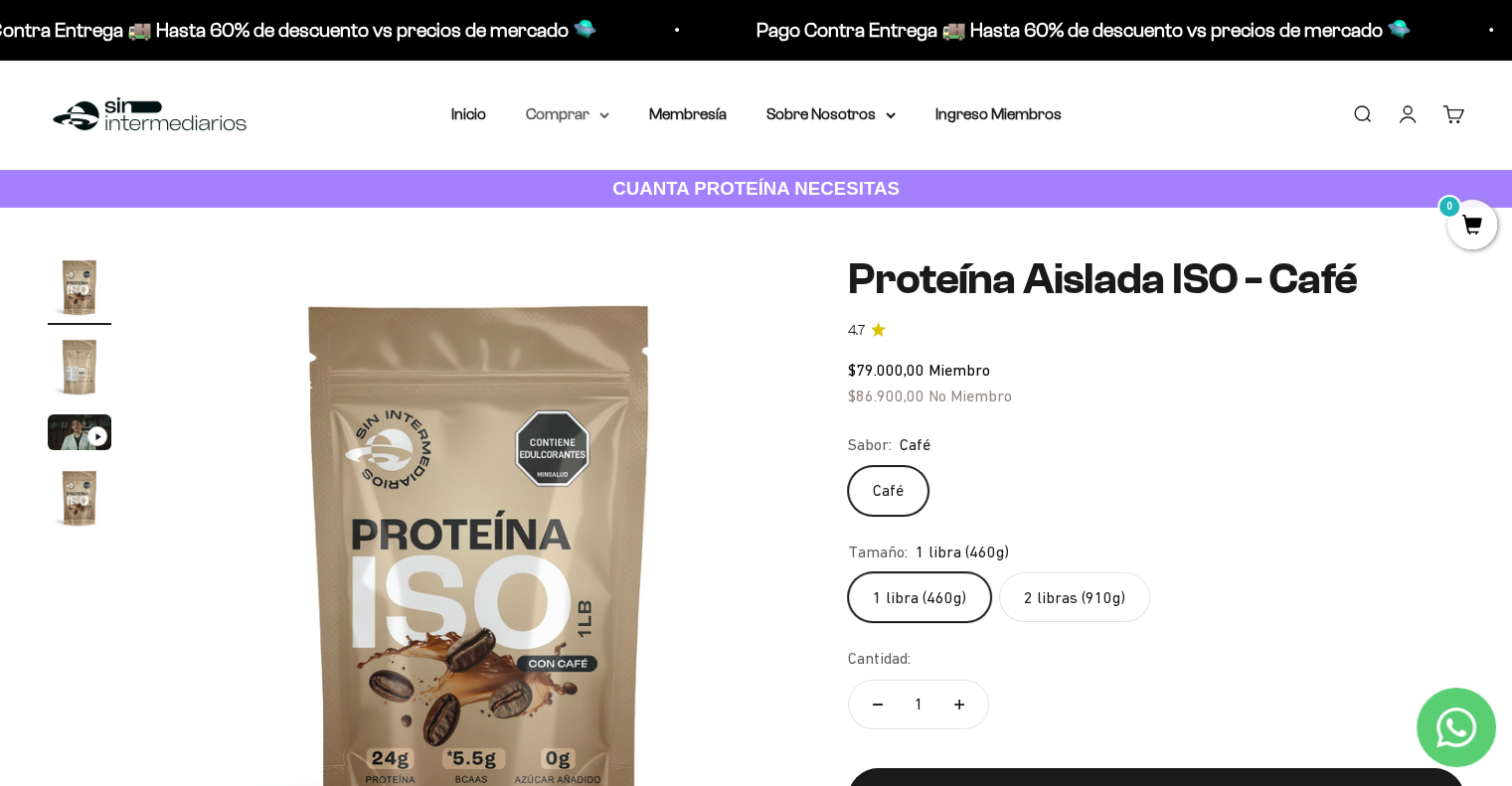 click on "Comprar" at bounding box center (568, 114) 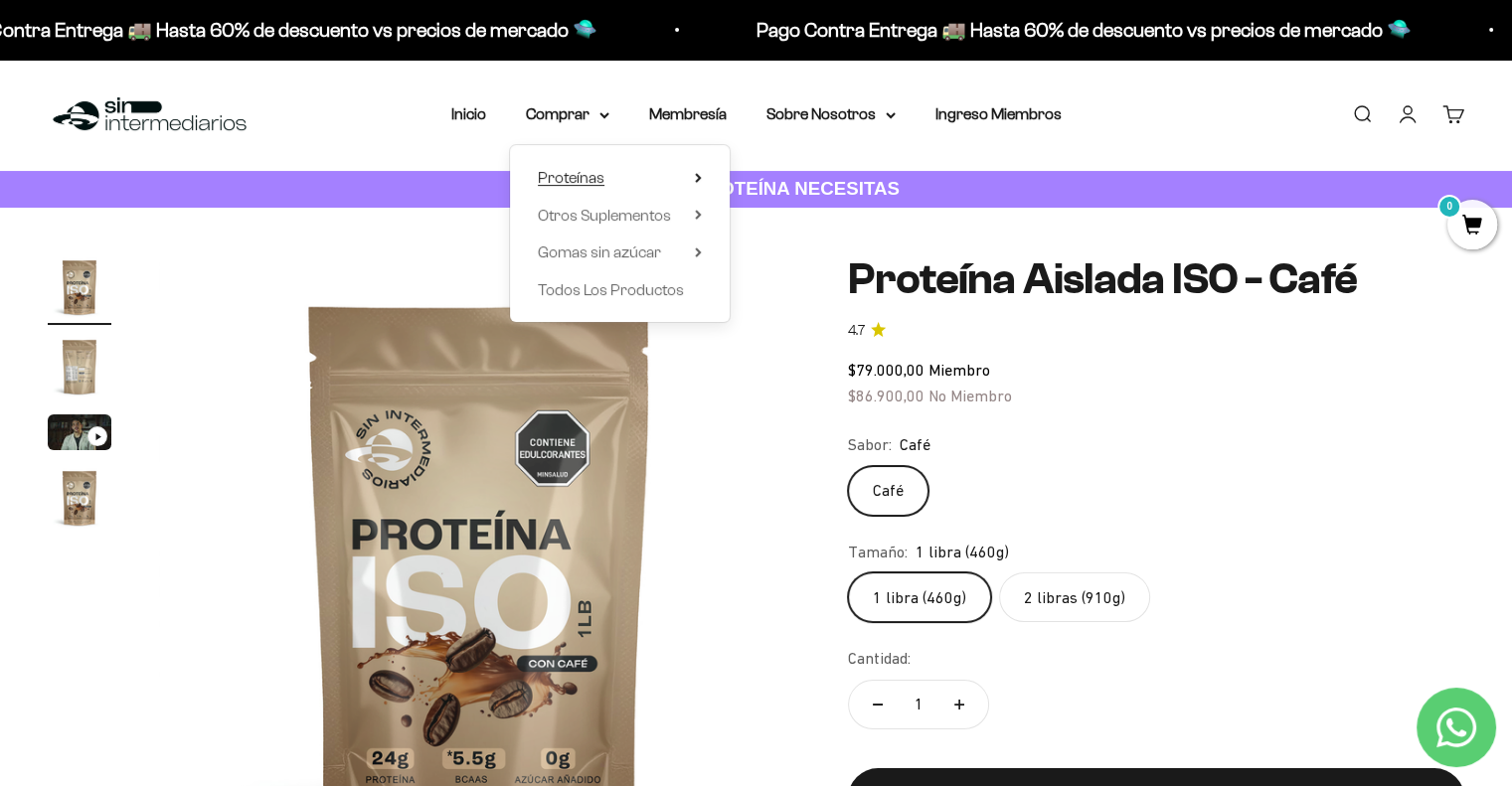 click on "Proteínas" at bounding box center [619, 178] 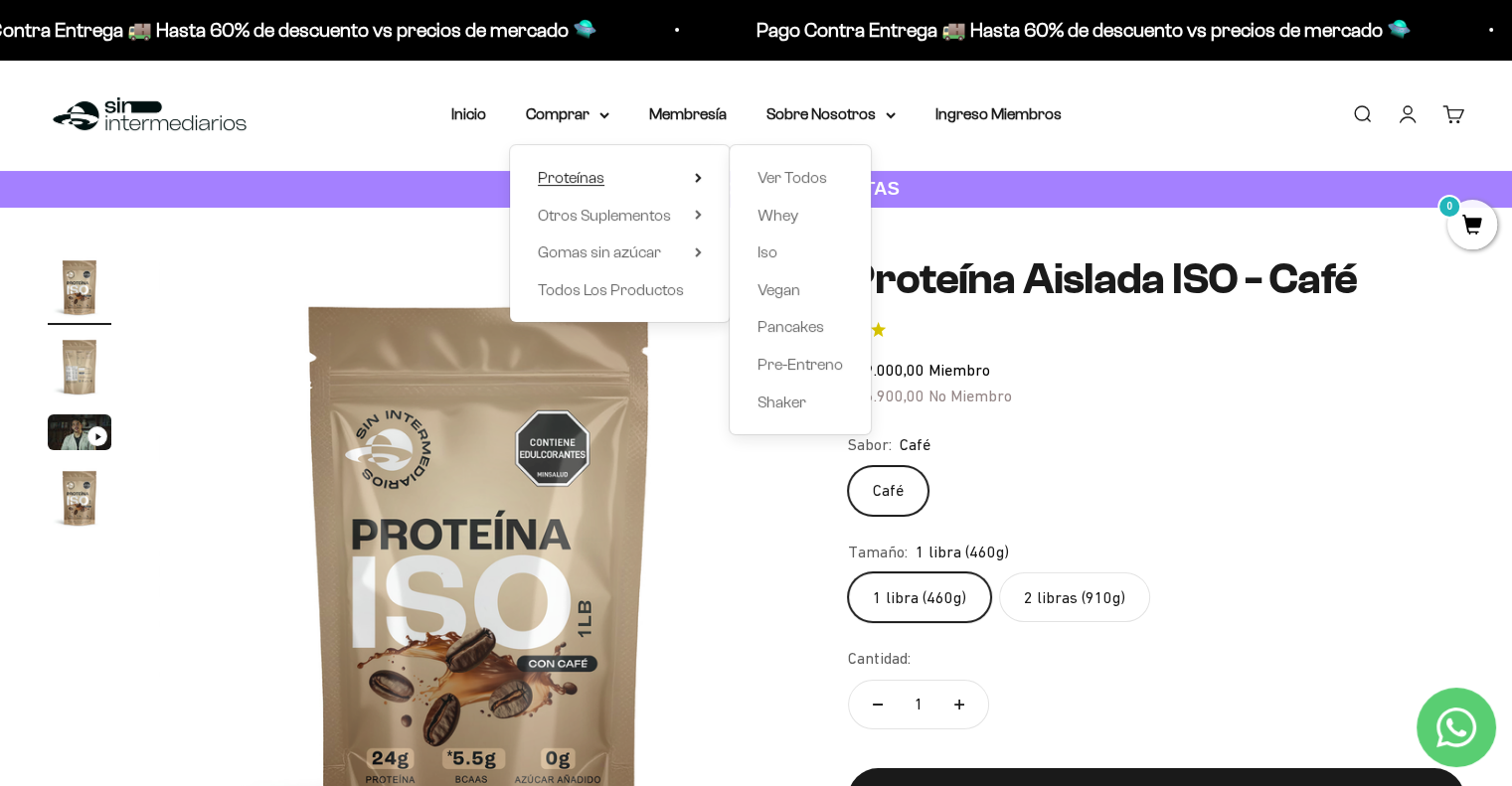 click on "Proteínas" at bounding box center (571, 177) 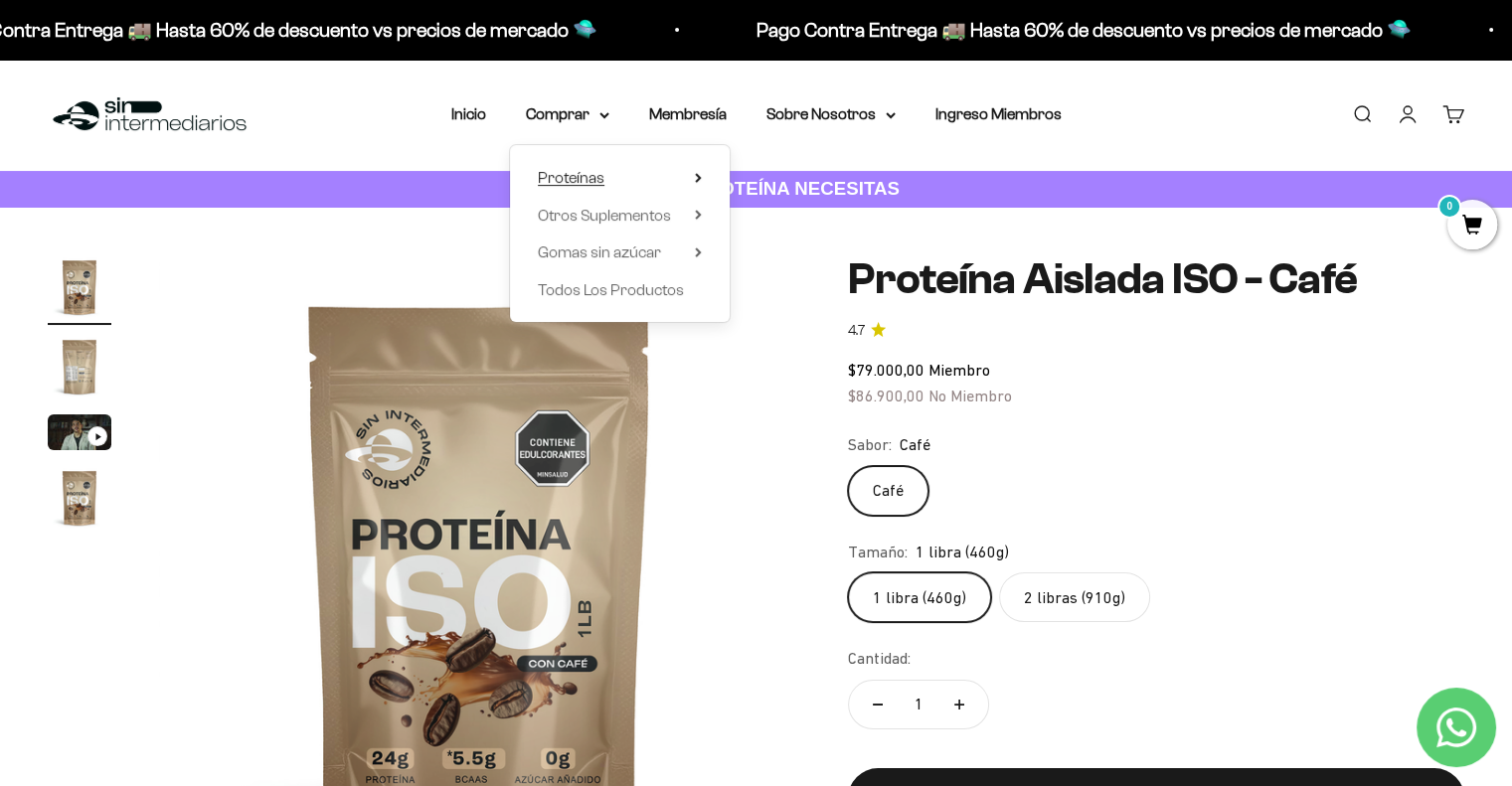 click 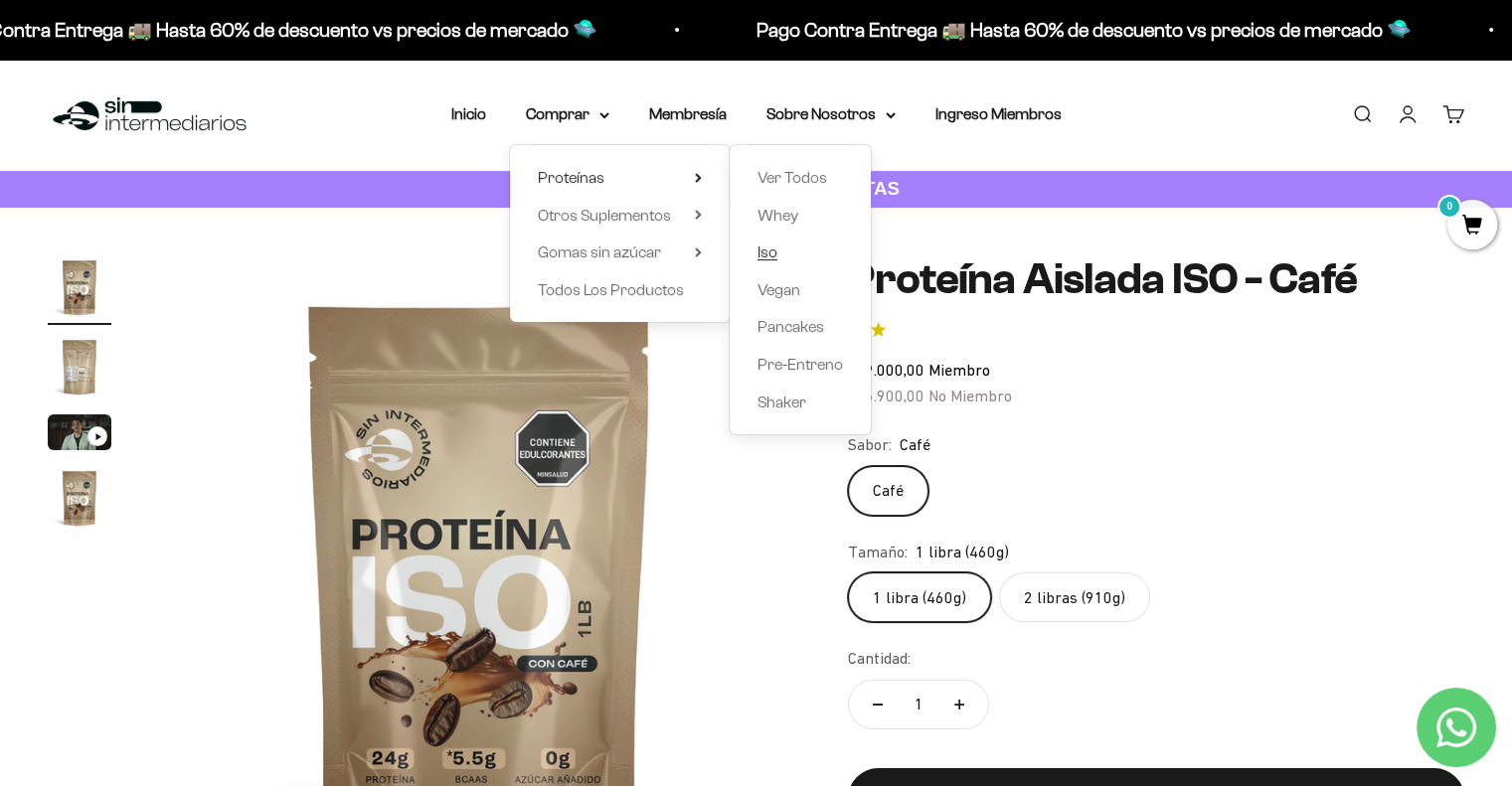 click on "Iso" at bounding box center (767, 251) 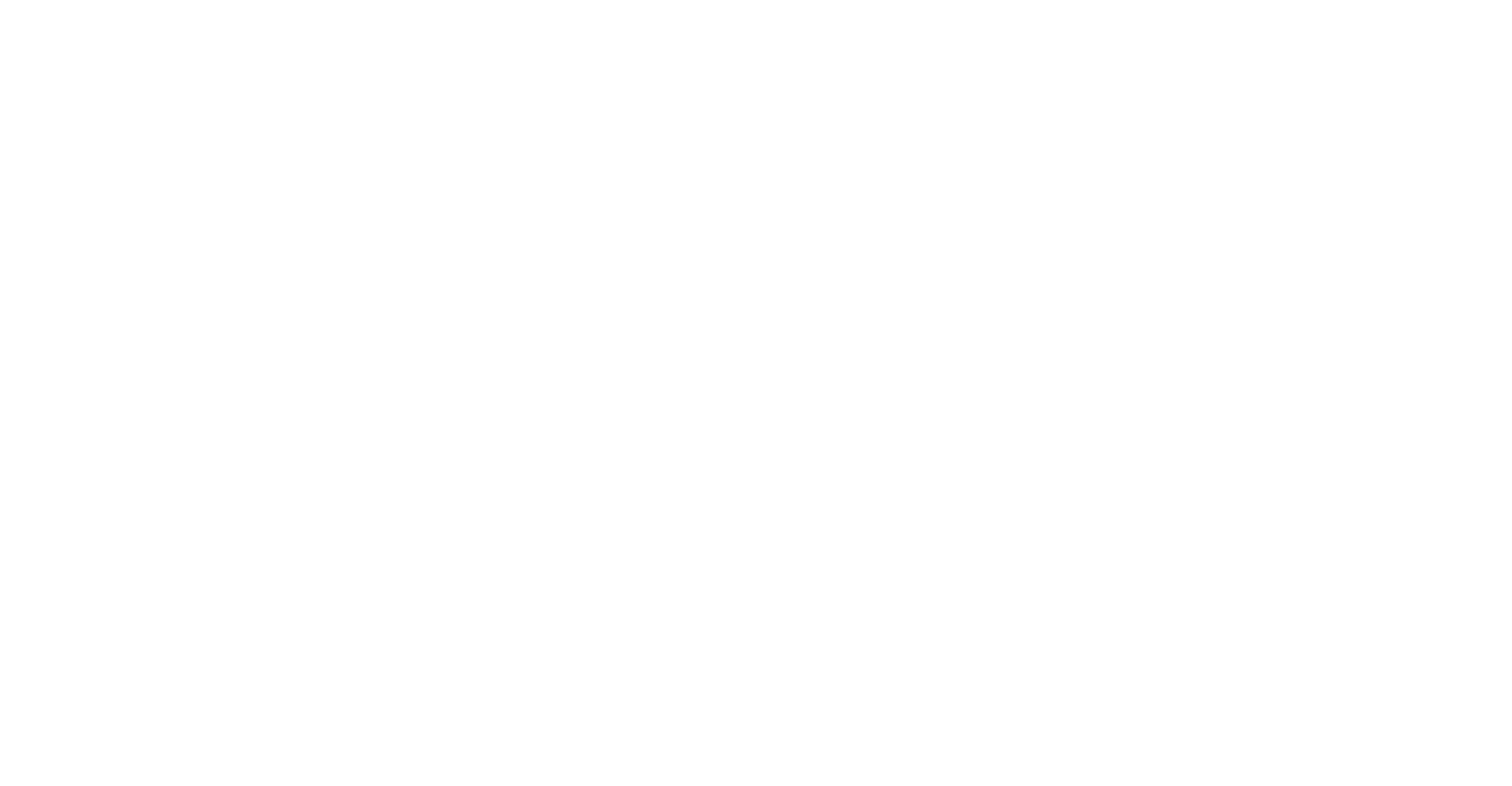 scroll, scrollTop: 0, scrollLeft: 0, axis: both 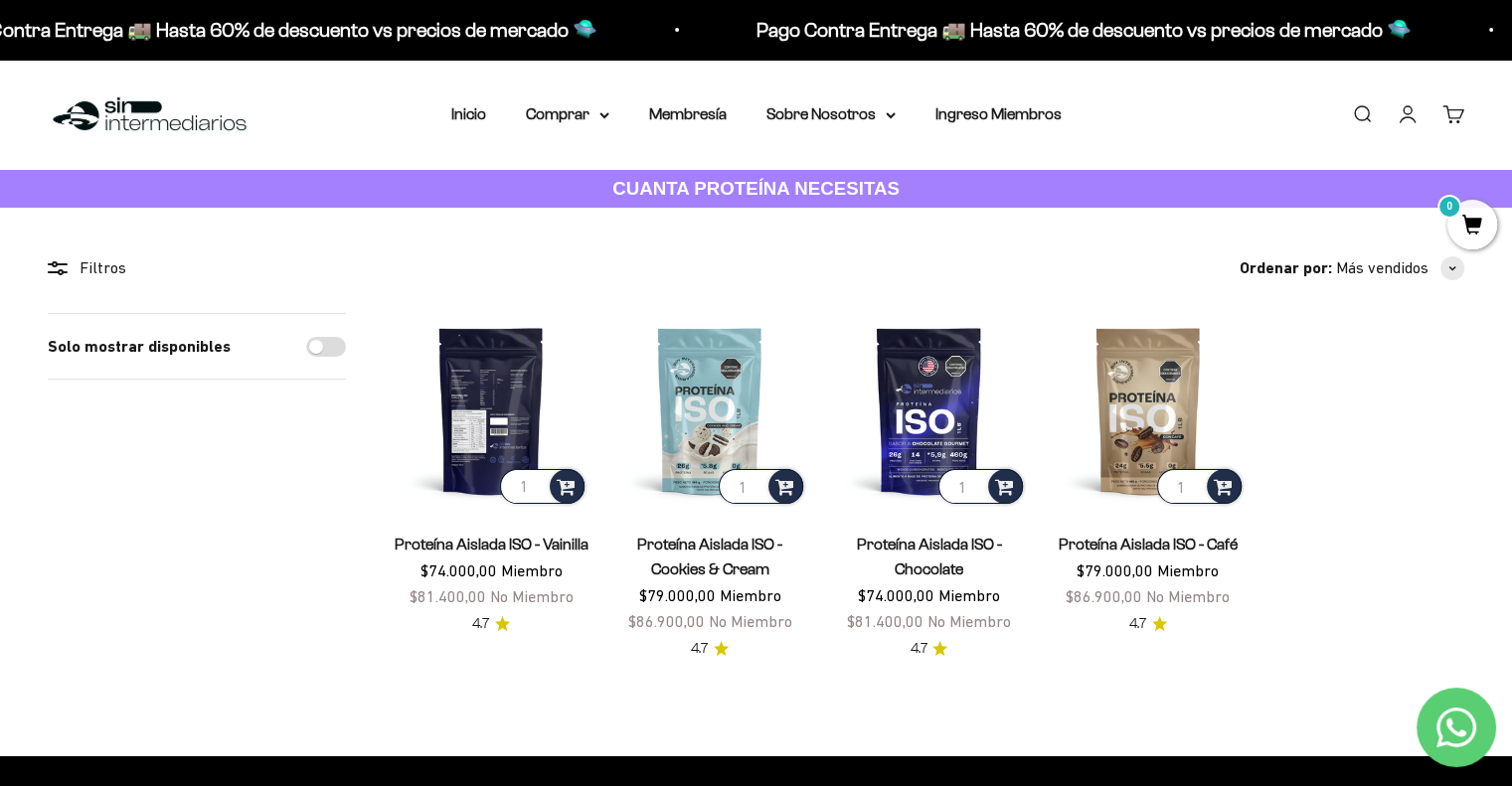 click at bounding box center [491, 410] 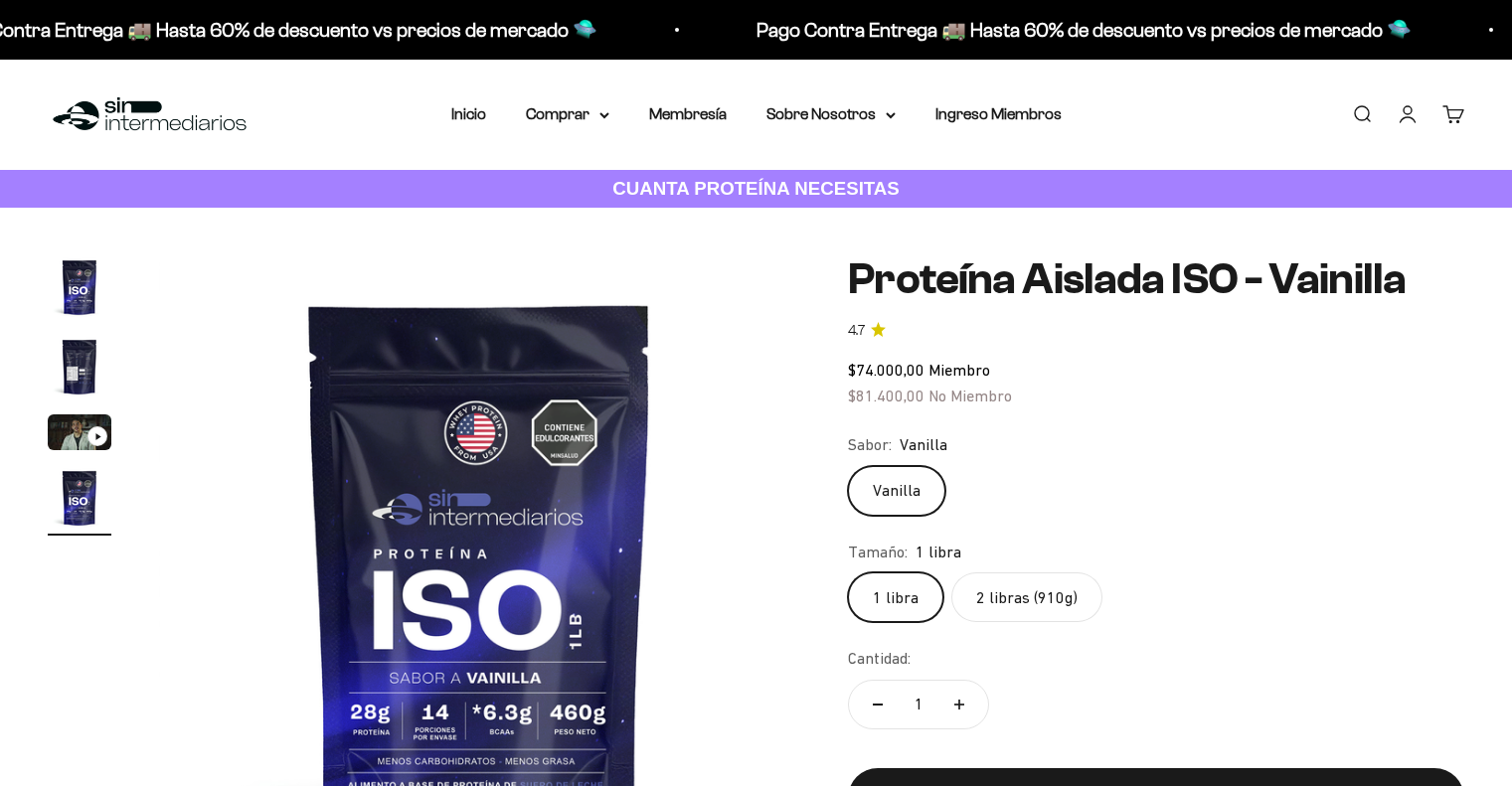 scroll, scrollTop: 0, scrollLeft: 0, axis: both 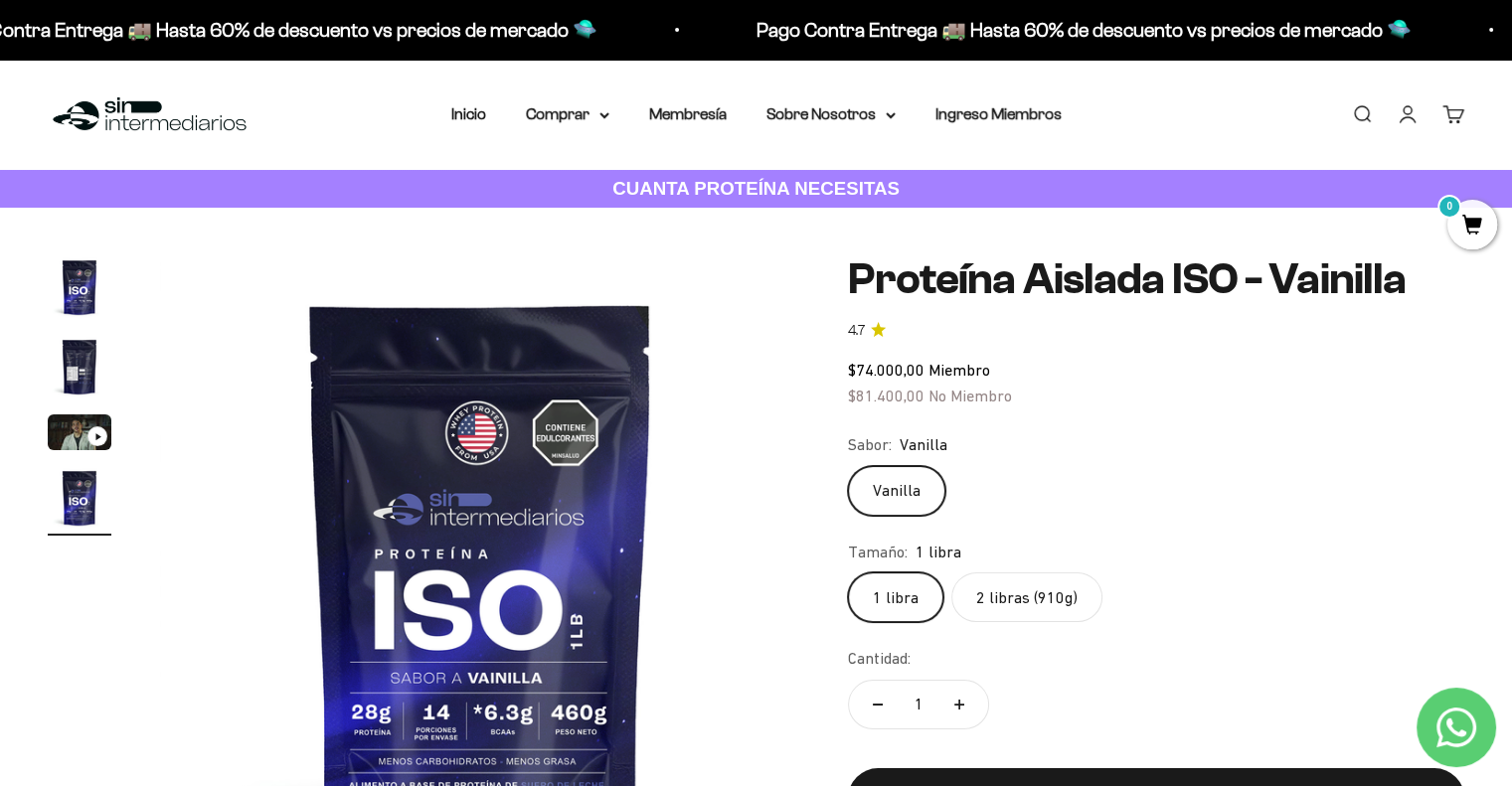 click on "2 libras (910g)" 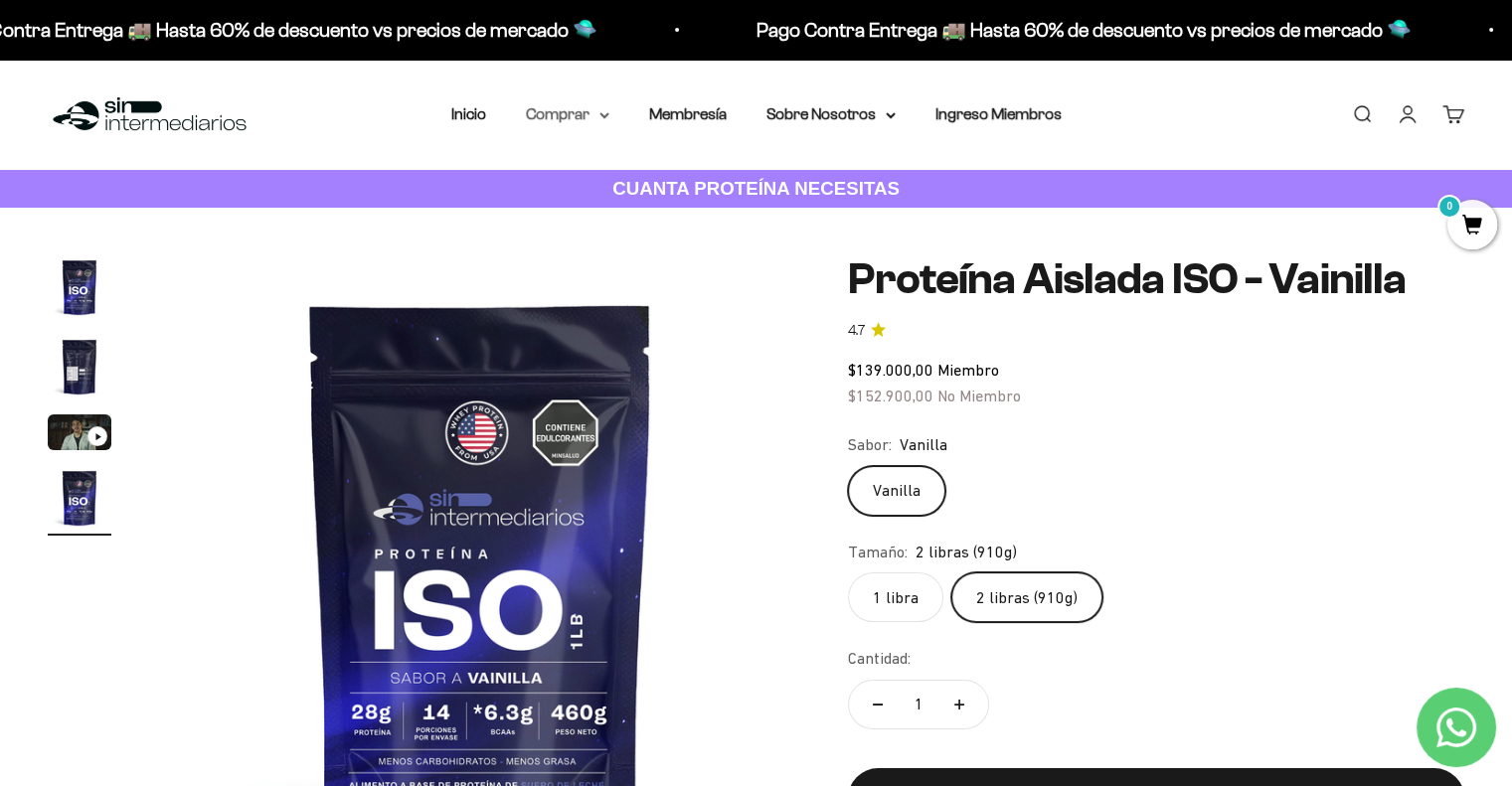 click 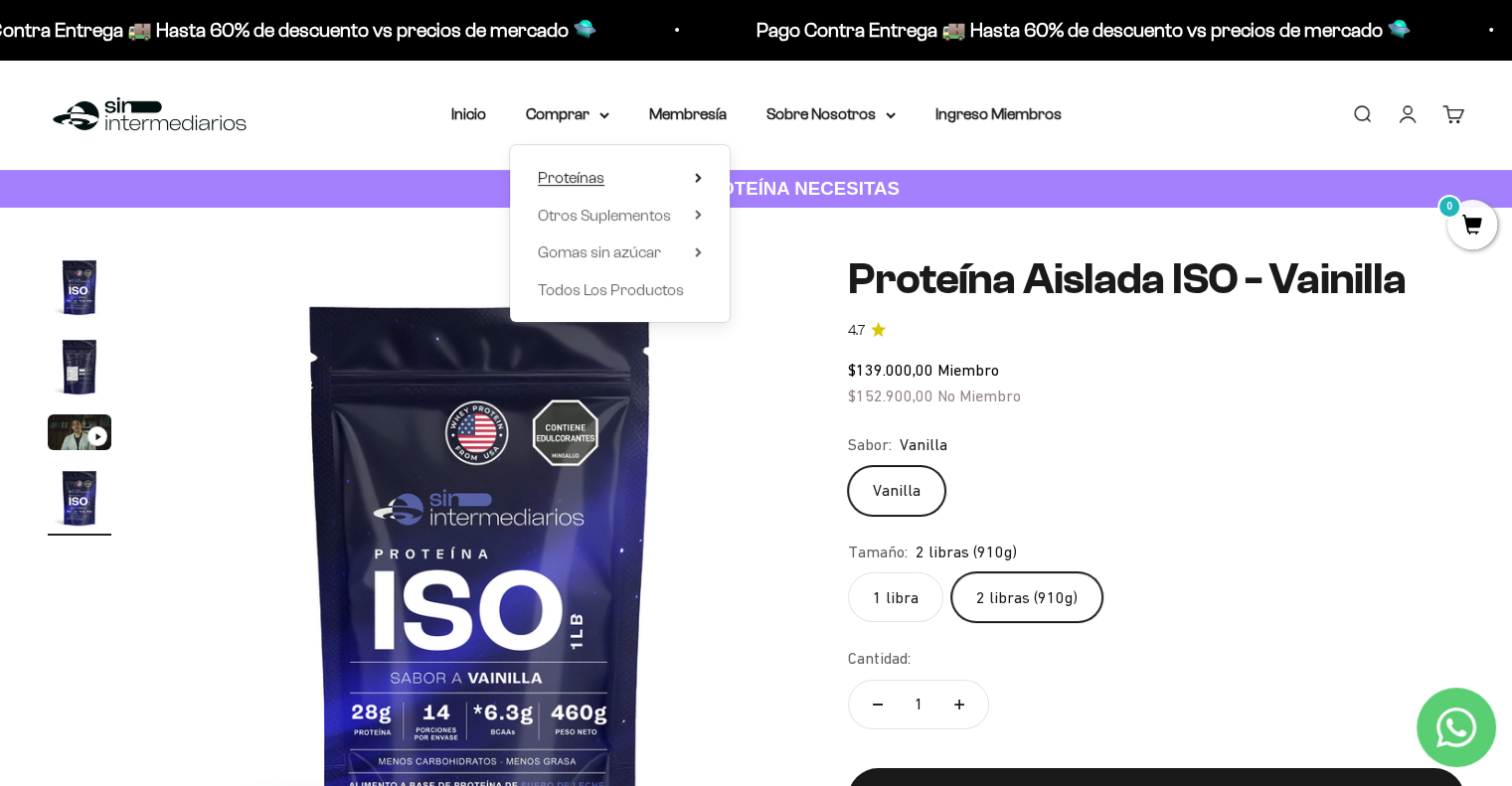 click 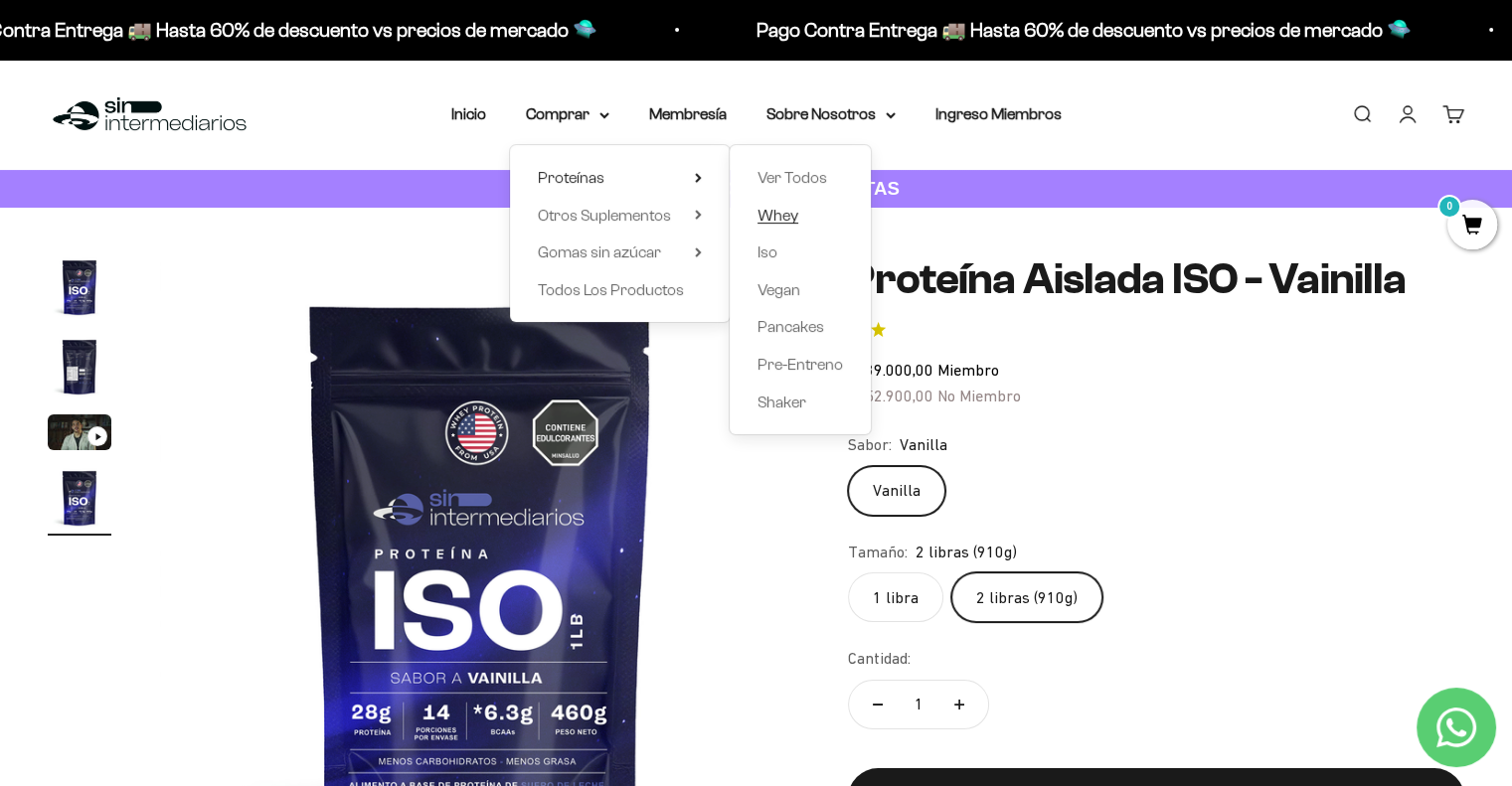 click on "Whey" at bounding box center (777, 215) 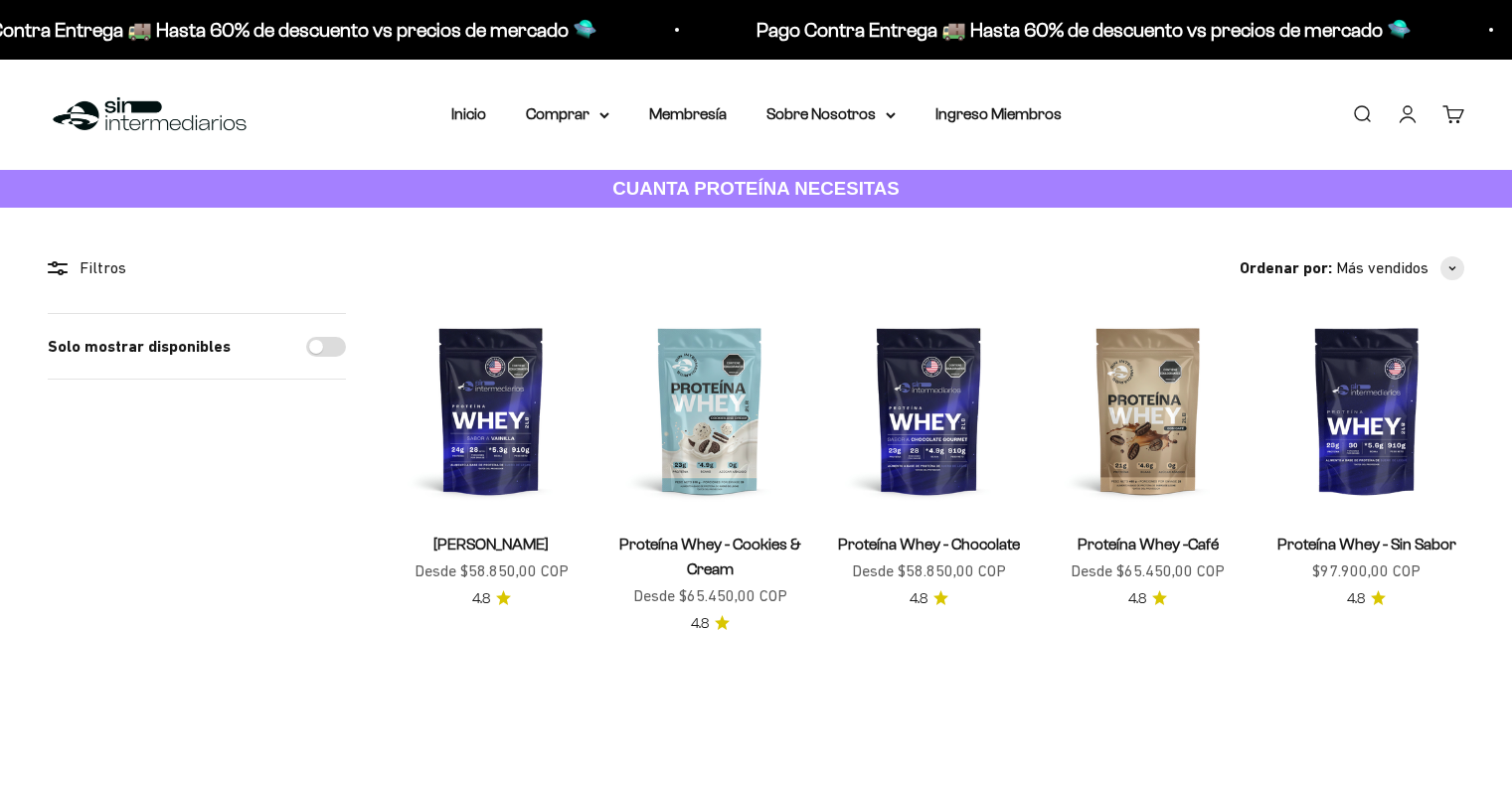 scroll, scrollTop: 0, scrollLeft: 0, axis: both 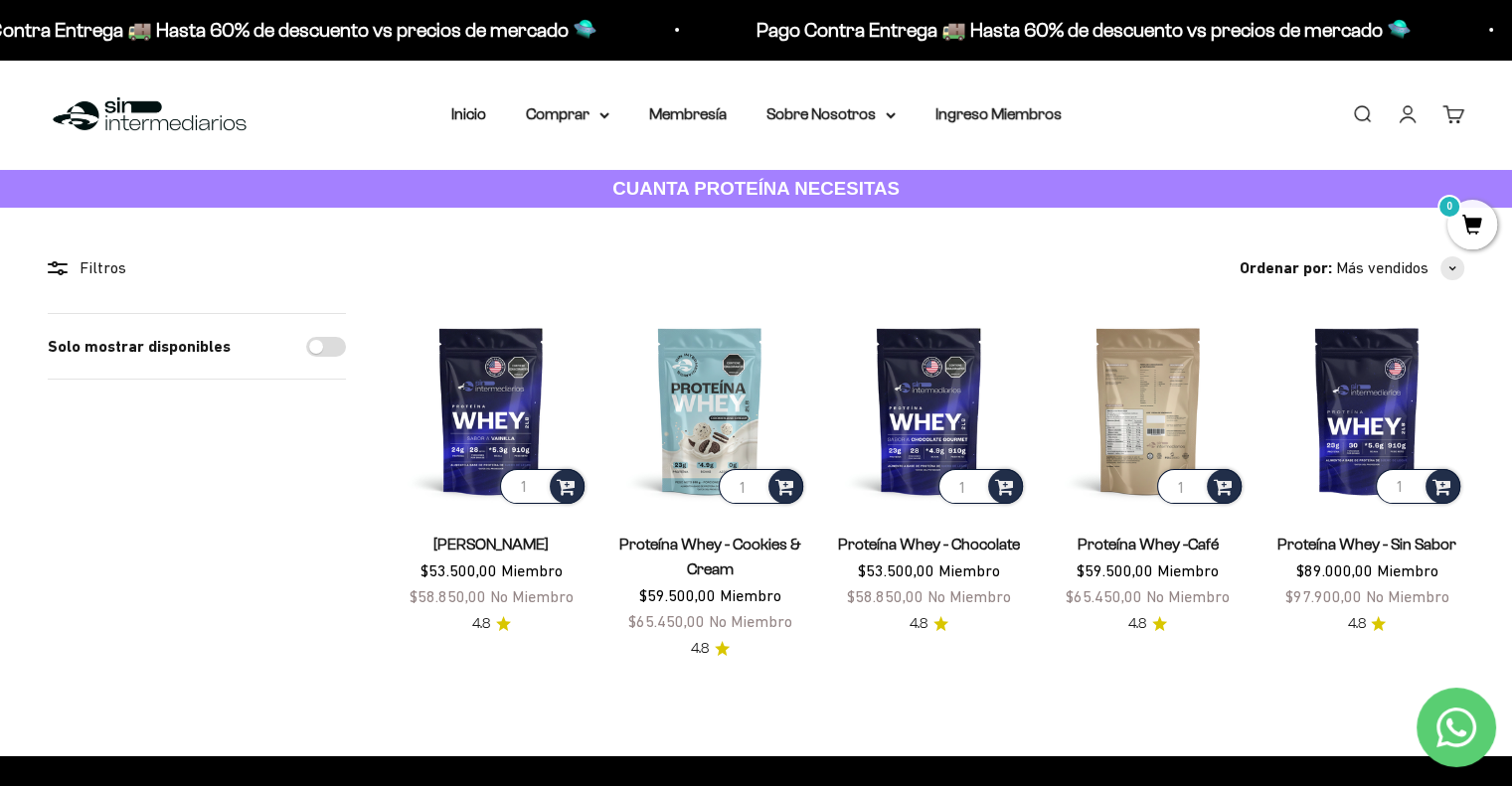 click at bounding box center [1148, 410] 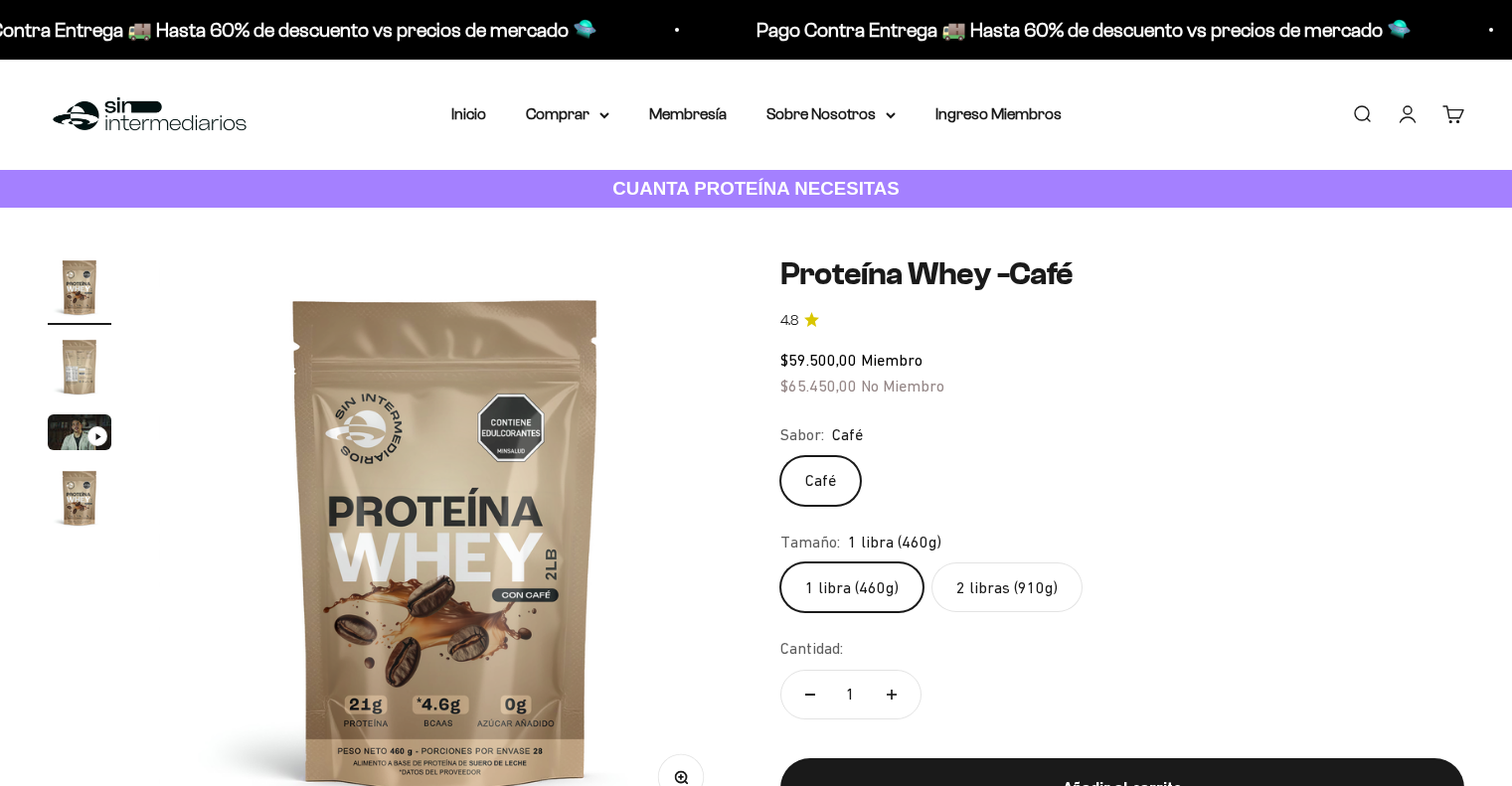 scroll, scrollTop: 0, scrollLeft: 0, axis: both 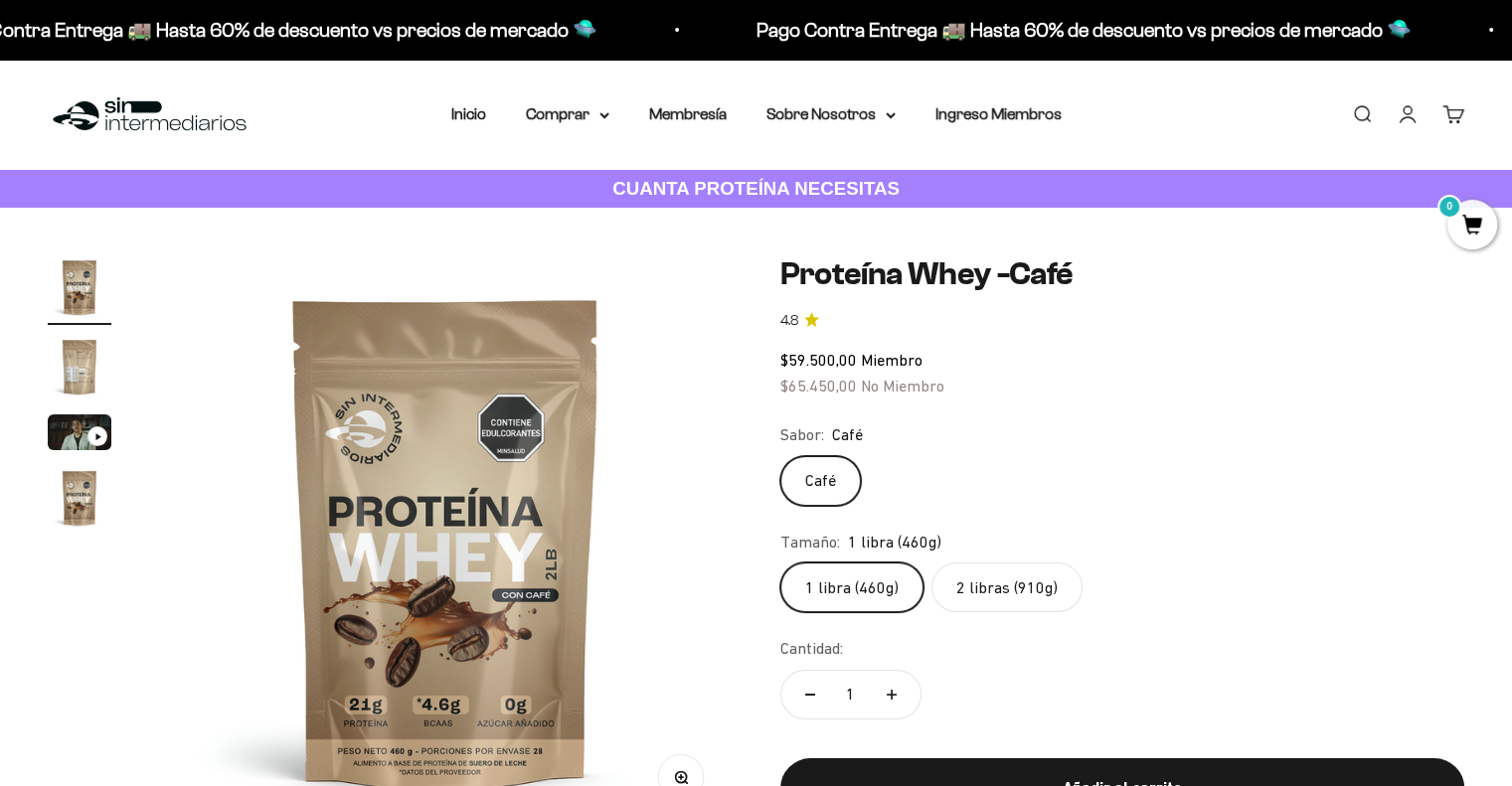 click on "2 libras (910g)" 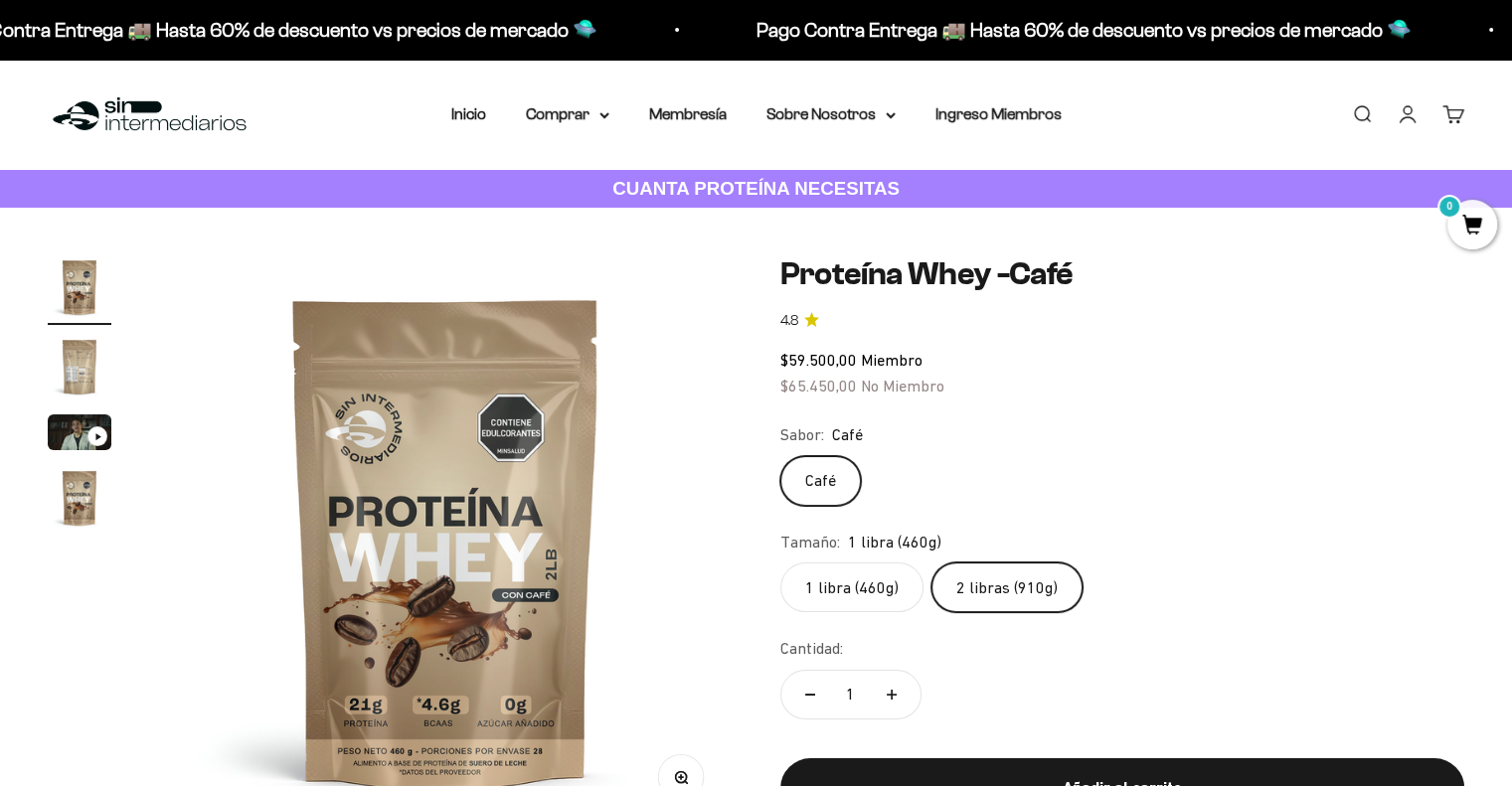 click on "Proteína Whey -Café 4.8
$59.500,00   Miembro $65.450,00   No Miembro
Sabor:
Café
Café
Tamaño:
1 libra (460g)
1 libra (460g)
2 libras (910g)
Cantidad:
1
Añadir al carrito" 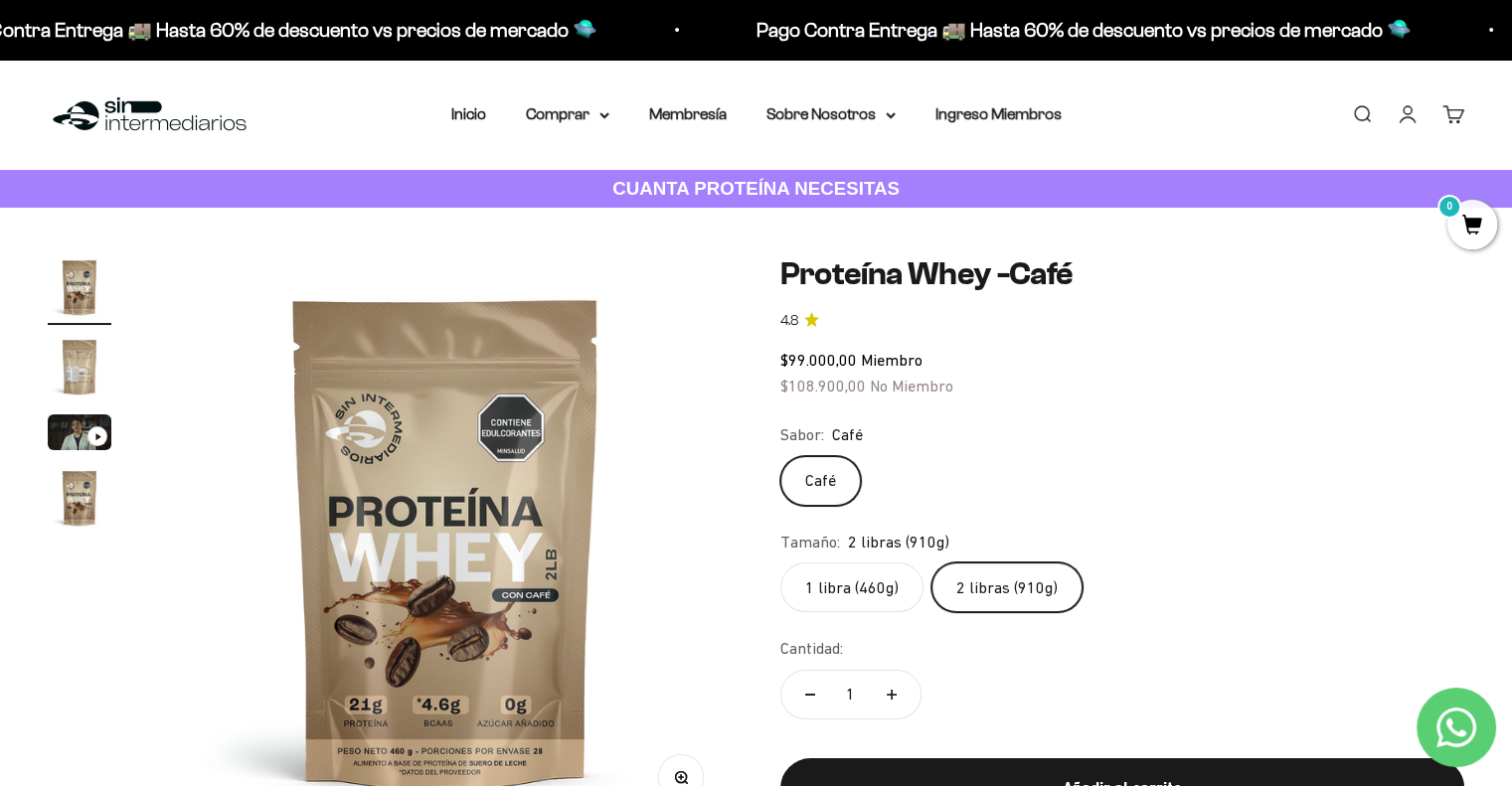 click at bounding box center [80, 367] 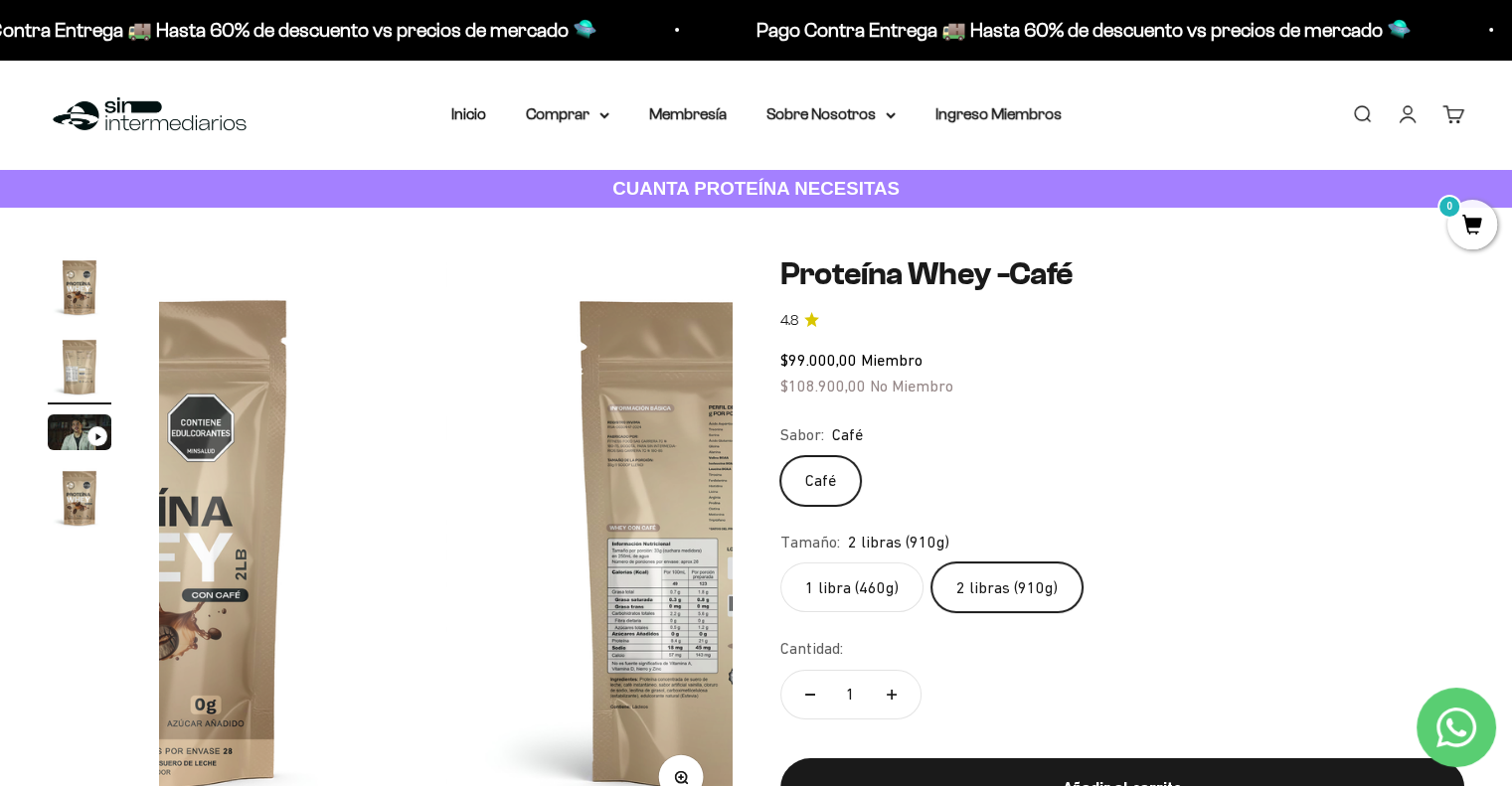 scroll, scrollTop: 0, scrollLeft: 596, axis: horizontal 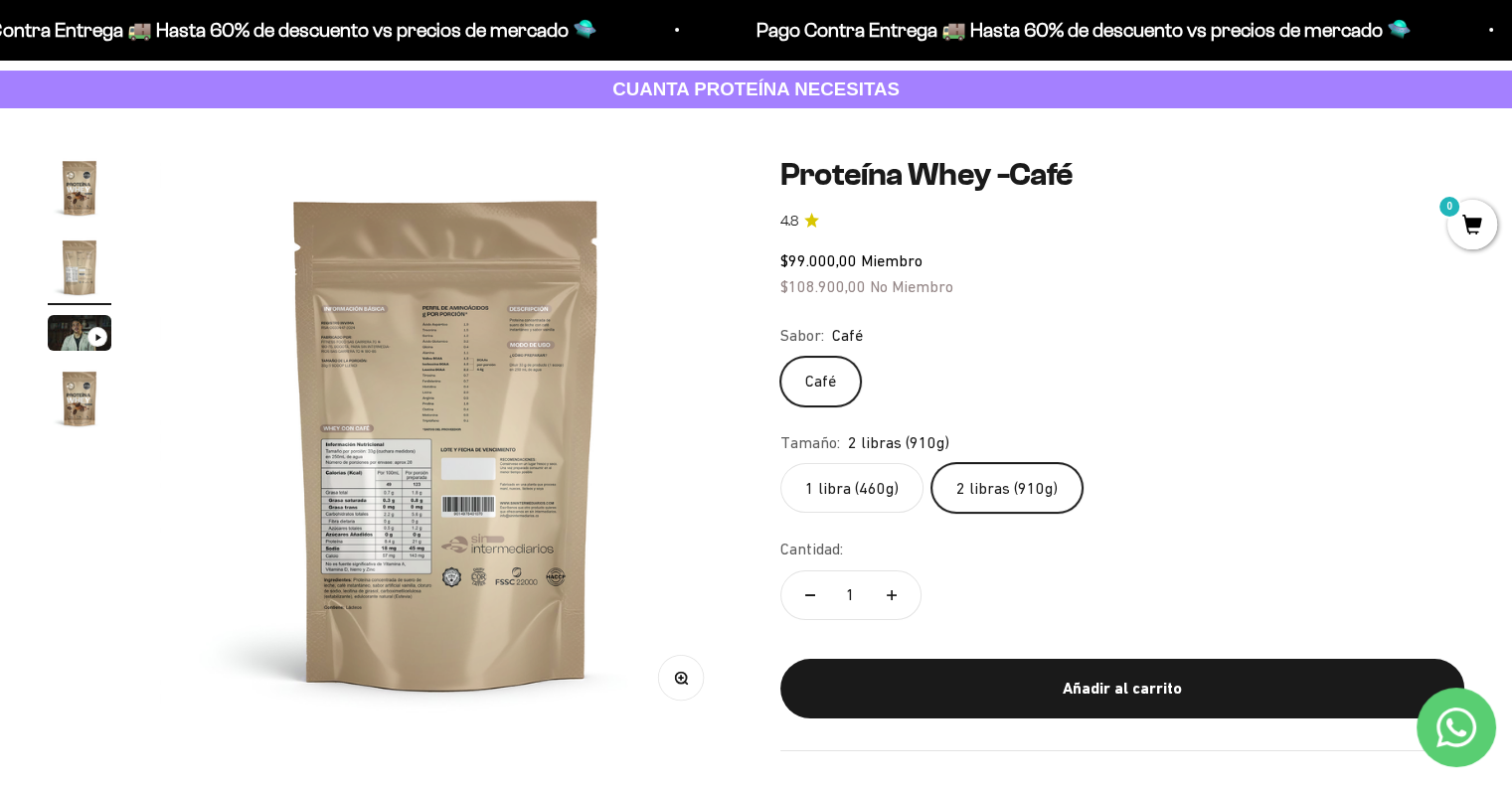 click 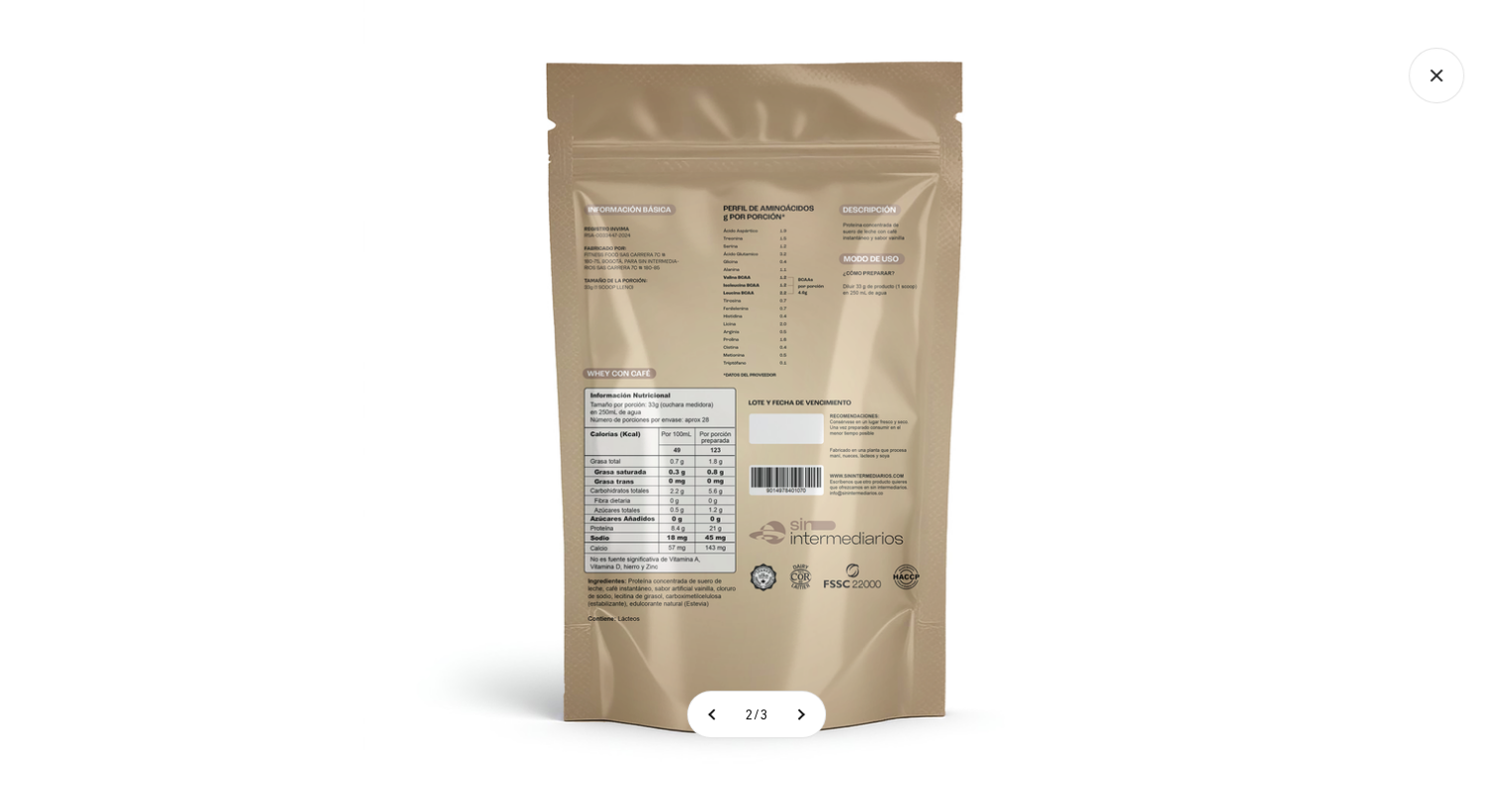 click at bounding box center [756, 393] 